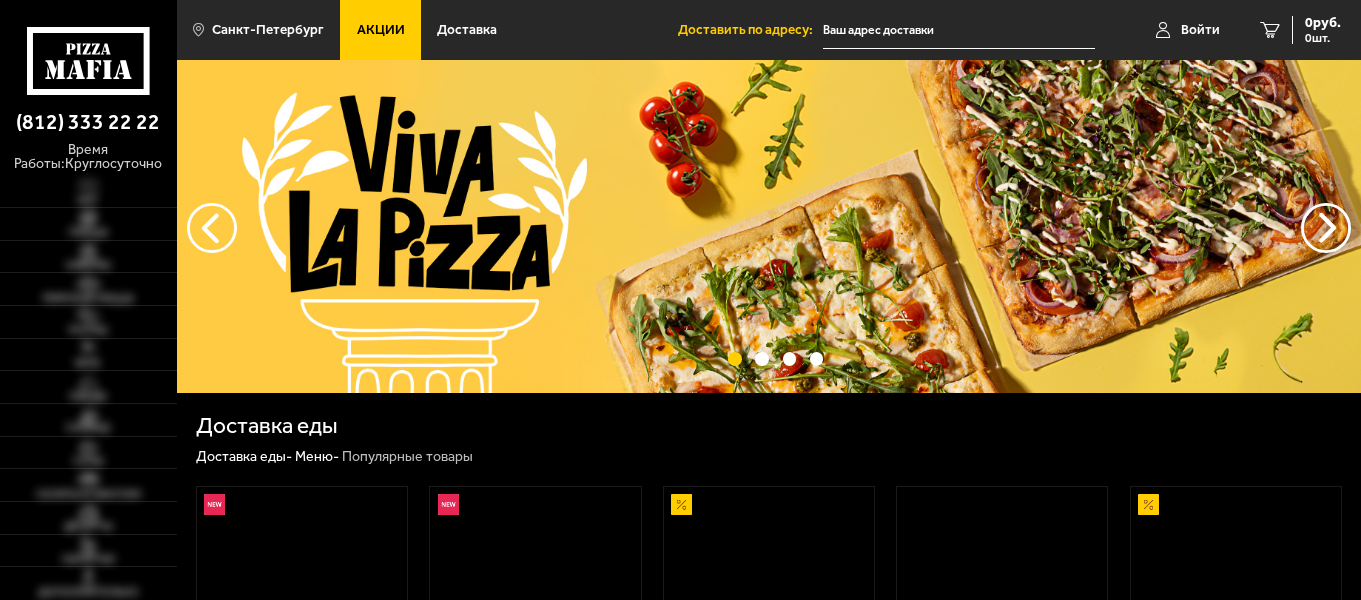 scroll, scrollTop: 0, scrollLeft: 0, axis: both 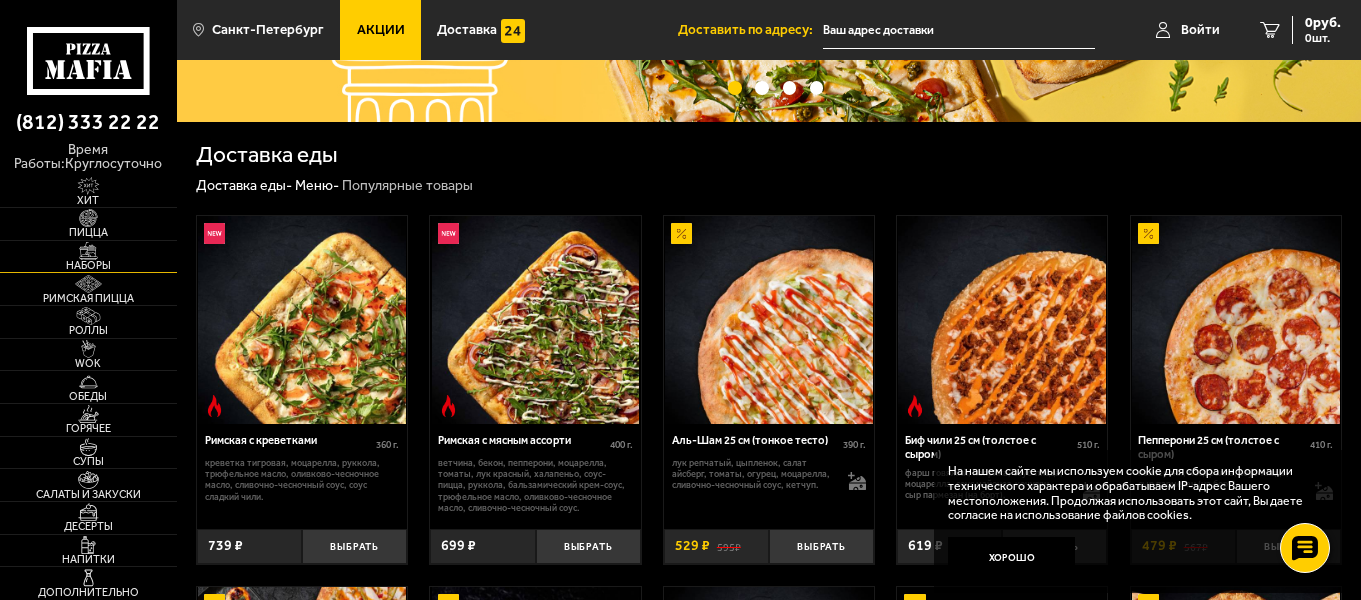 click at bounding box center (88, 251) 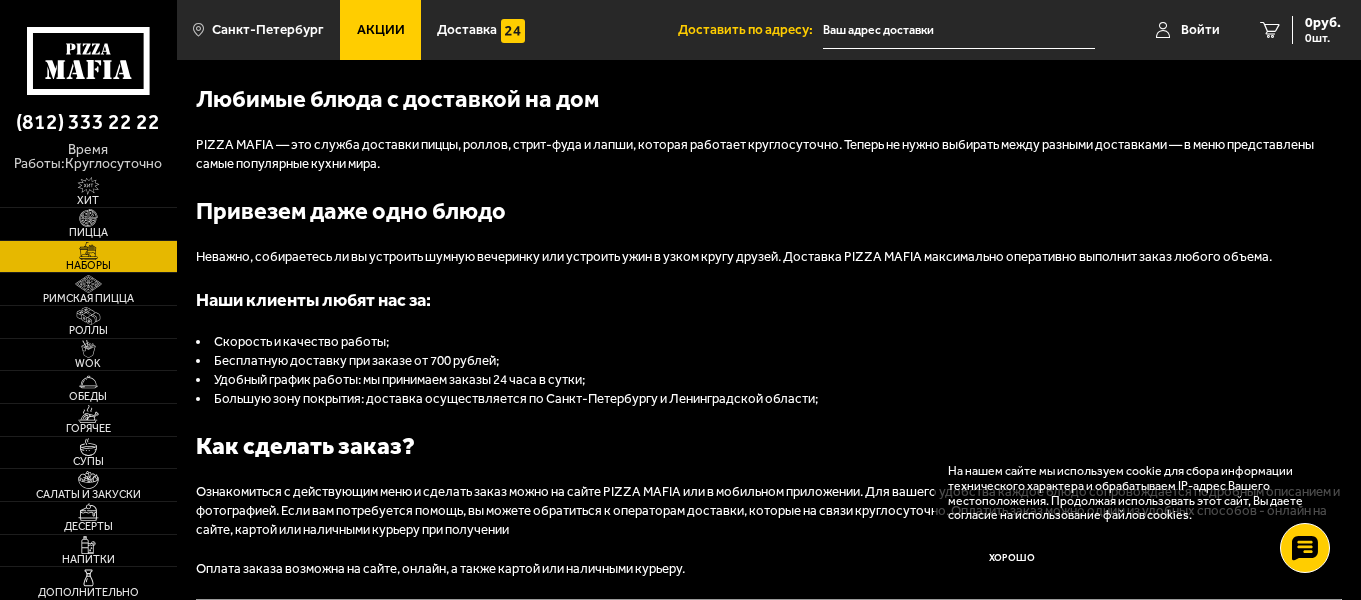 scroll, scrollTop: 0, scrollLeft: 0, axis: both 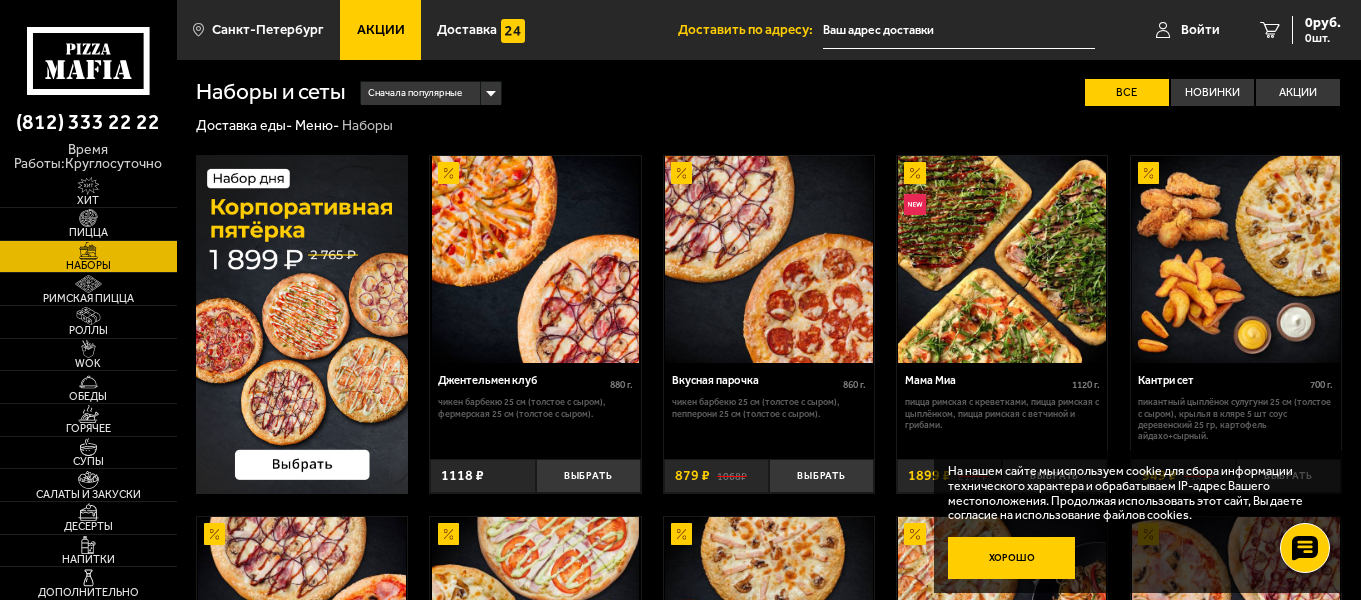 click on "Хорошо" at bounding box center (1012, 558) 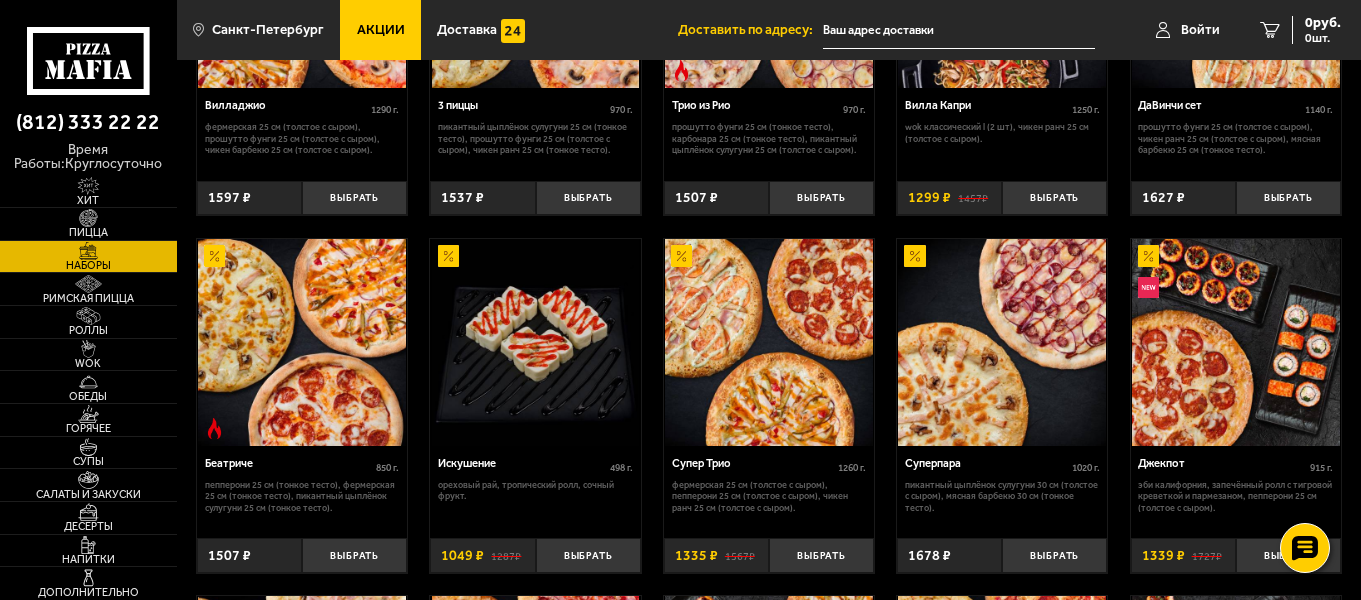 scroll, scrollTop: 651, scrollLeft: 0, axis: vertical 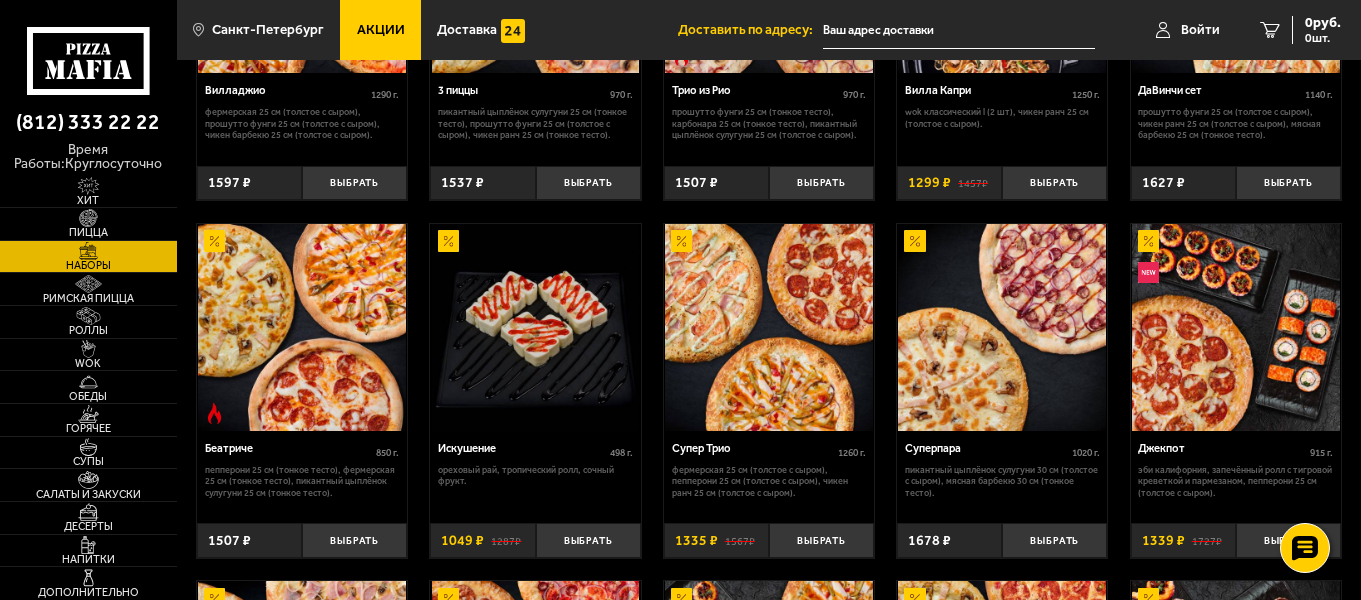 click at bounding box center [769, 328] 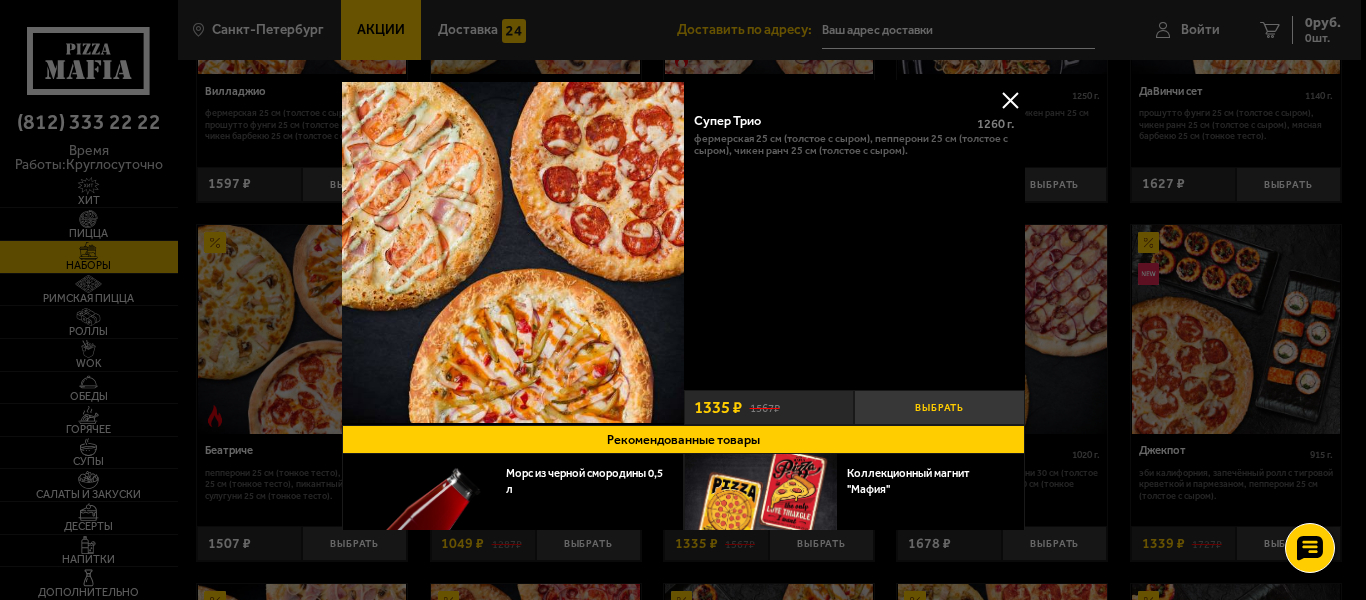click on "Выбрать" at bounding box center [939, 407] 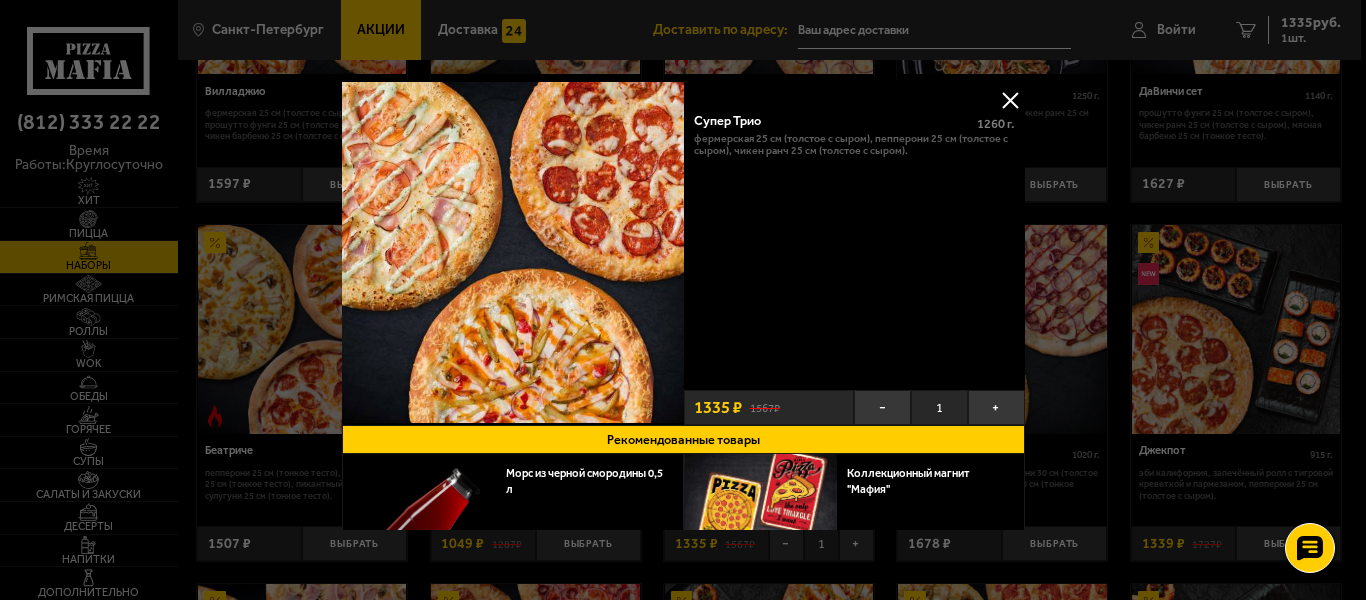click at bounding box center (1010, 100) 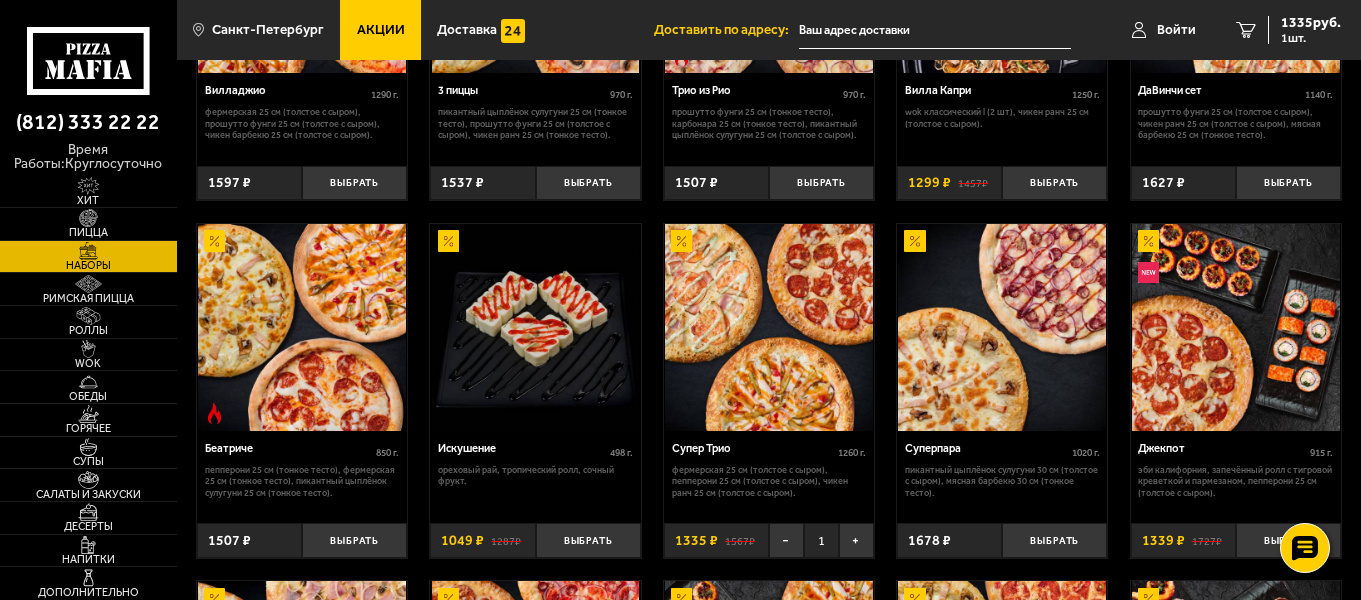 click at bounding box center [769, 328] 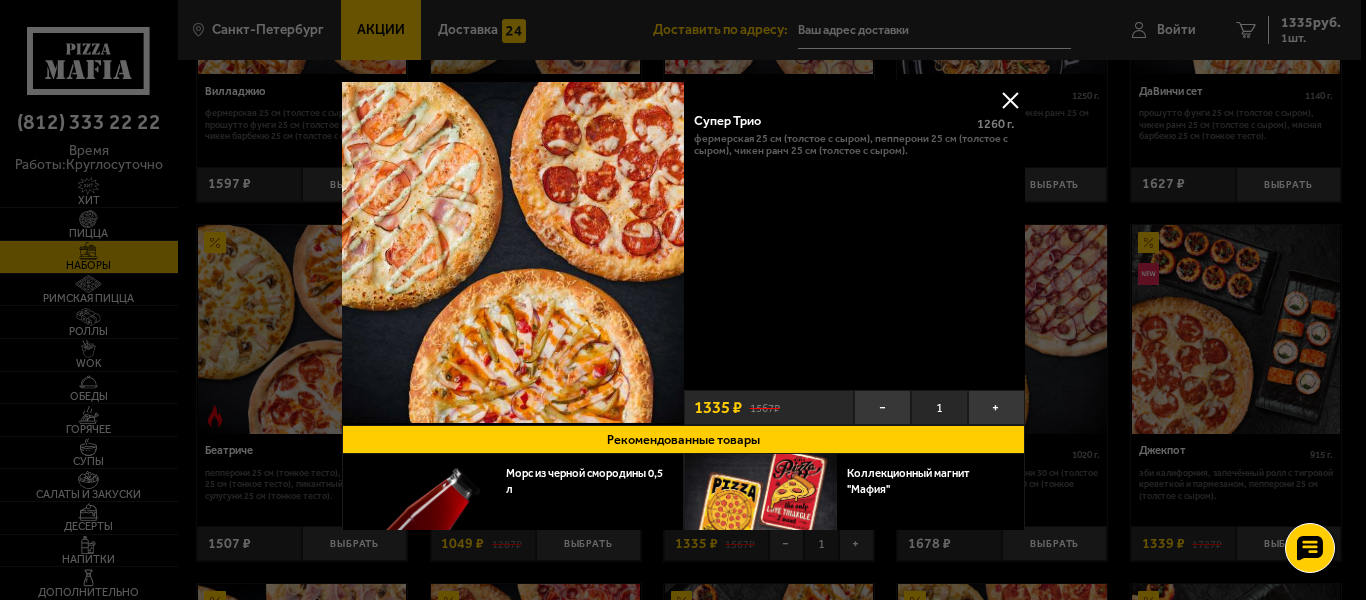 click at bounding box center [1010, 100] 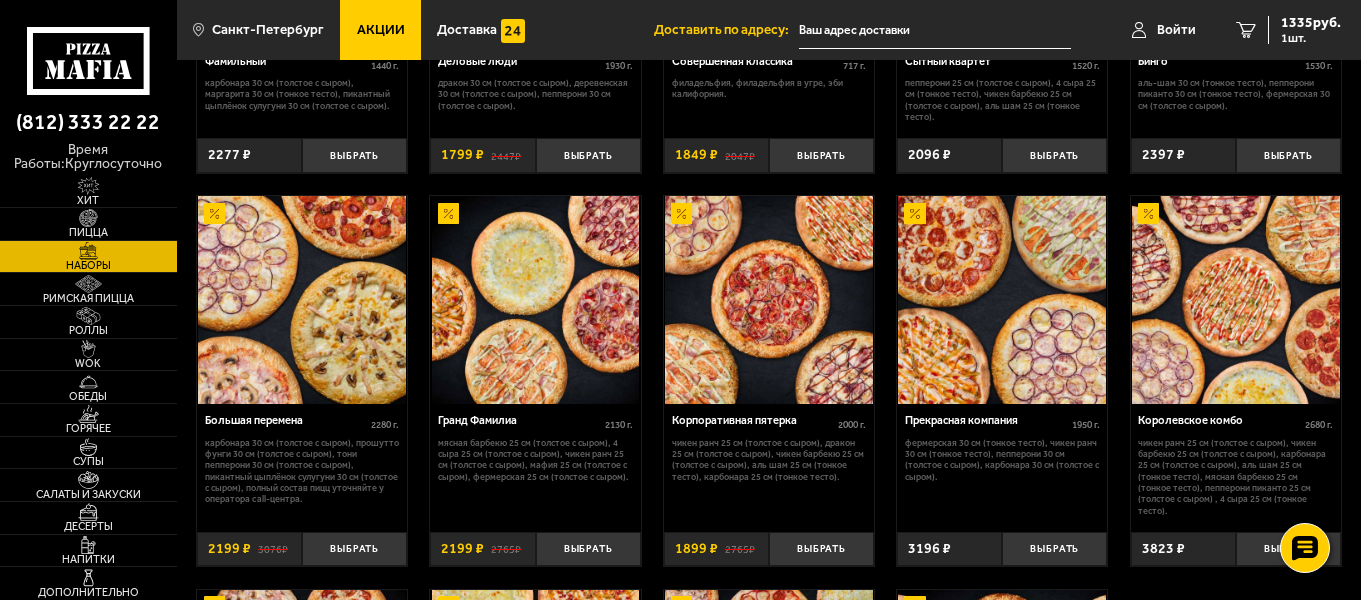 scroll, scrollTop: 1758, scrollLeft: 0, axis: vertical 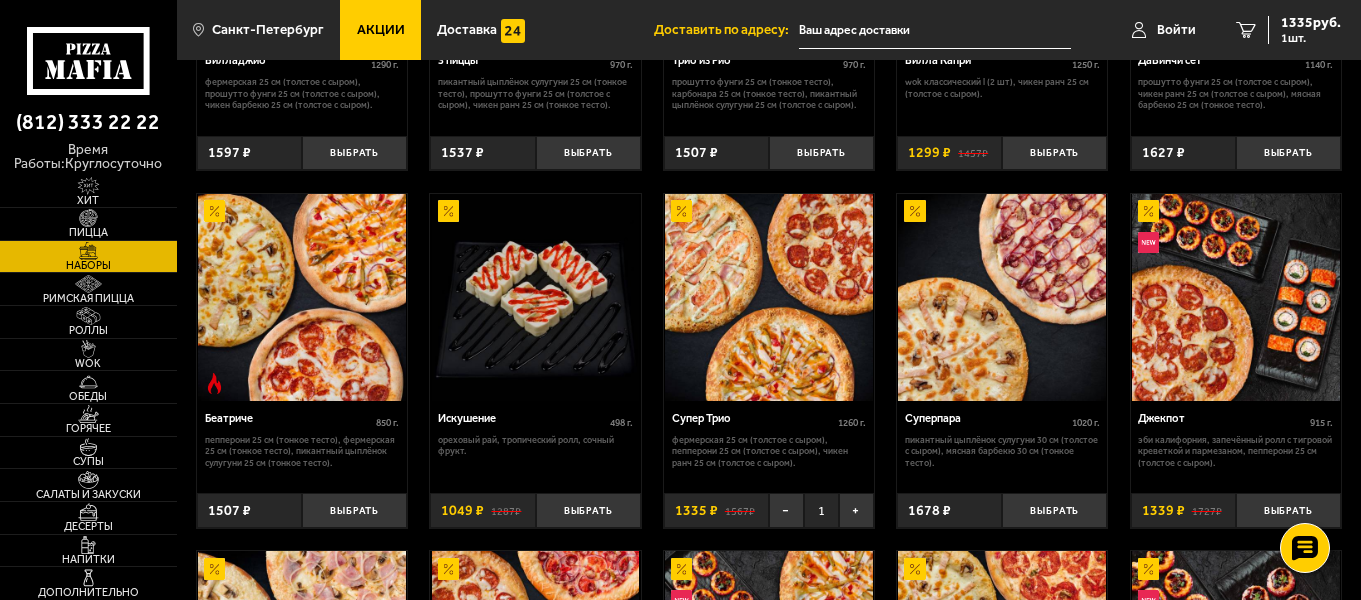 click at bounding box center [769, 298] 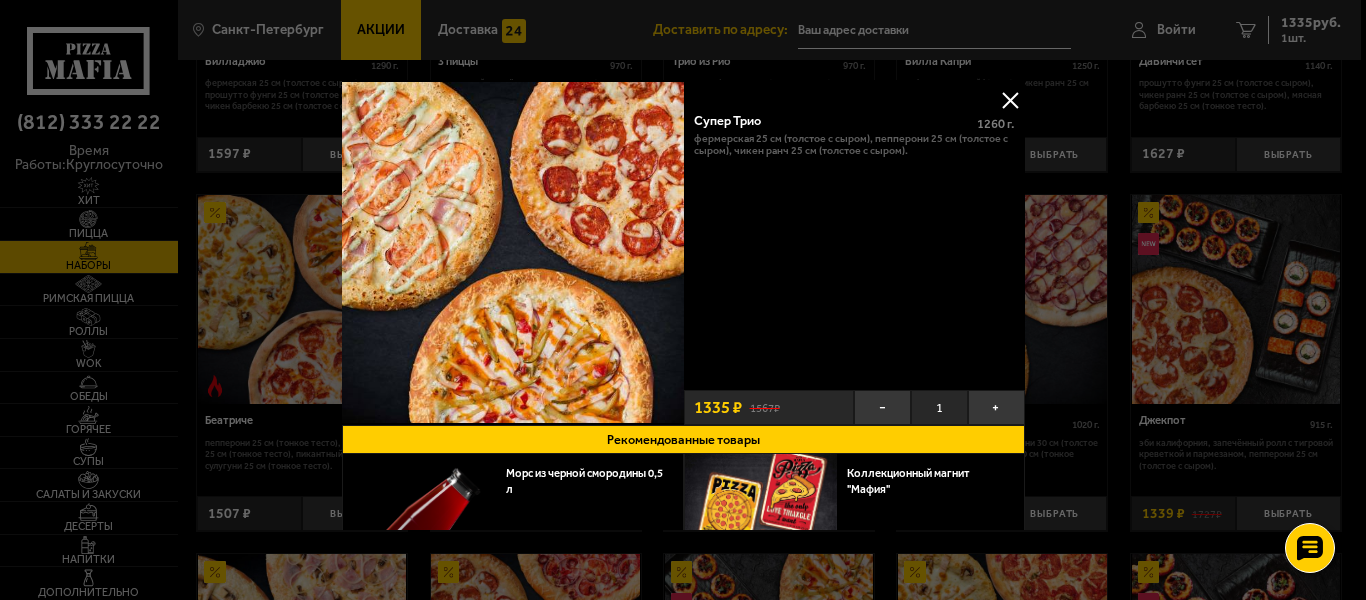 click at bounding box center (1010, 100) 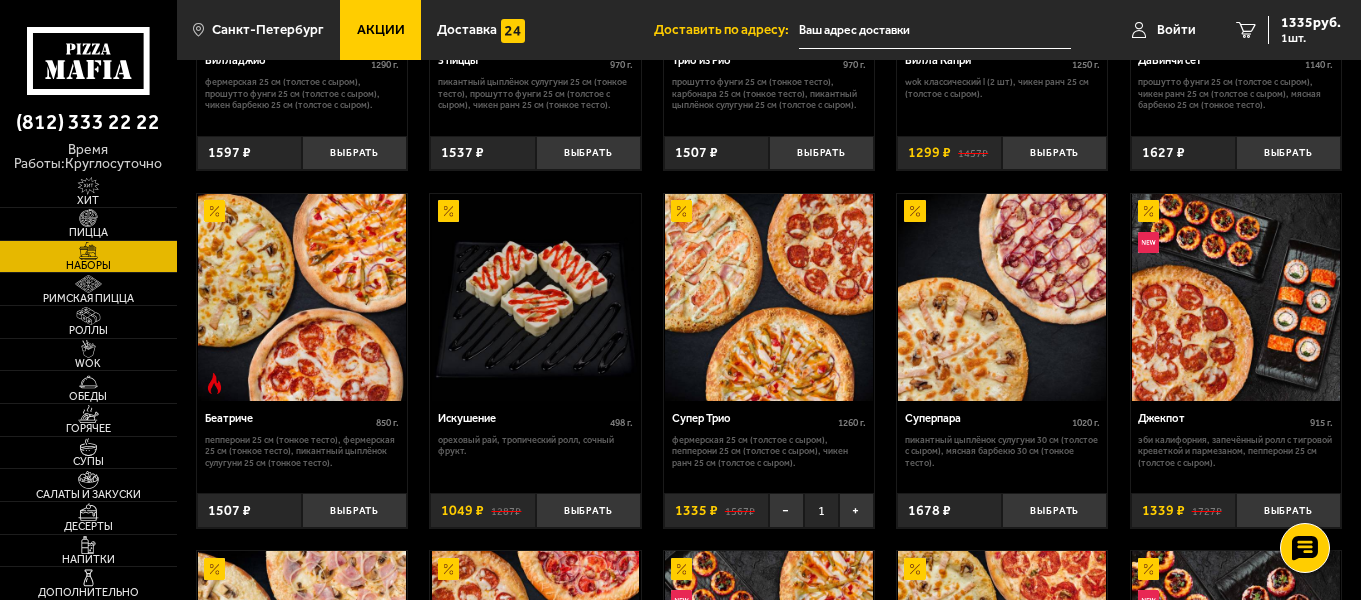 click at bounding box center [769, 298] 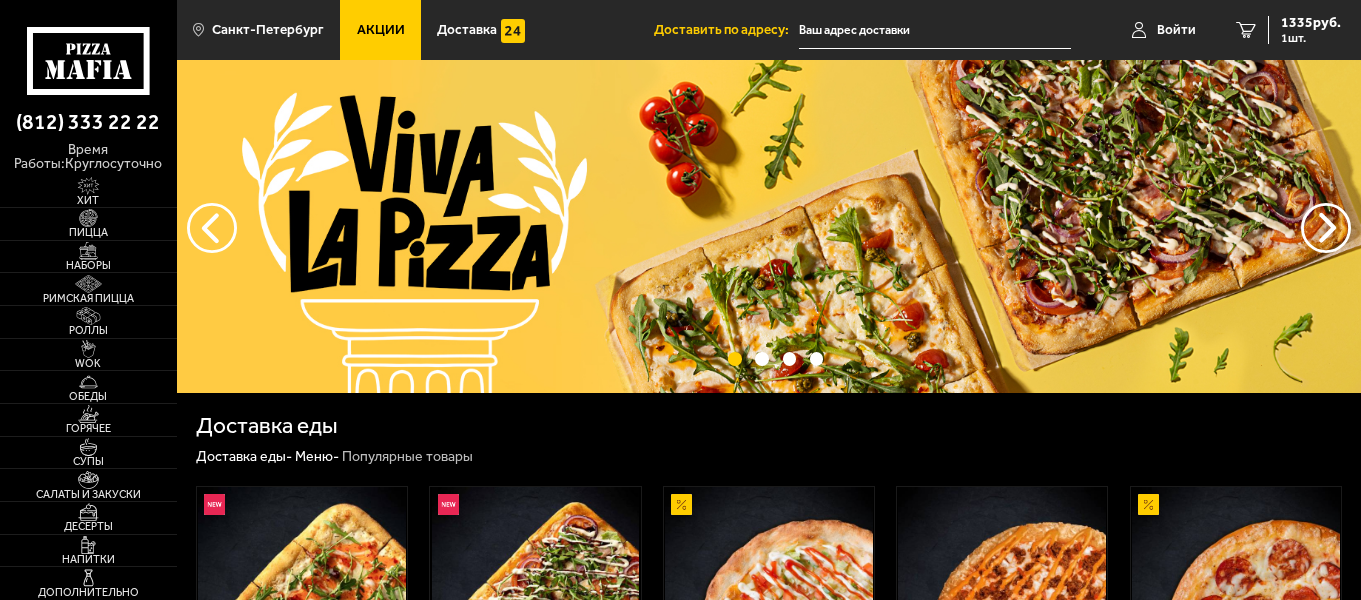 scroll, scrollTop: 0, scrollLeft: 0, axis: both 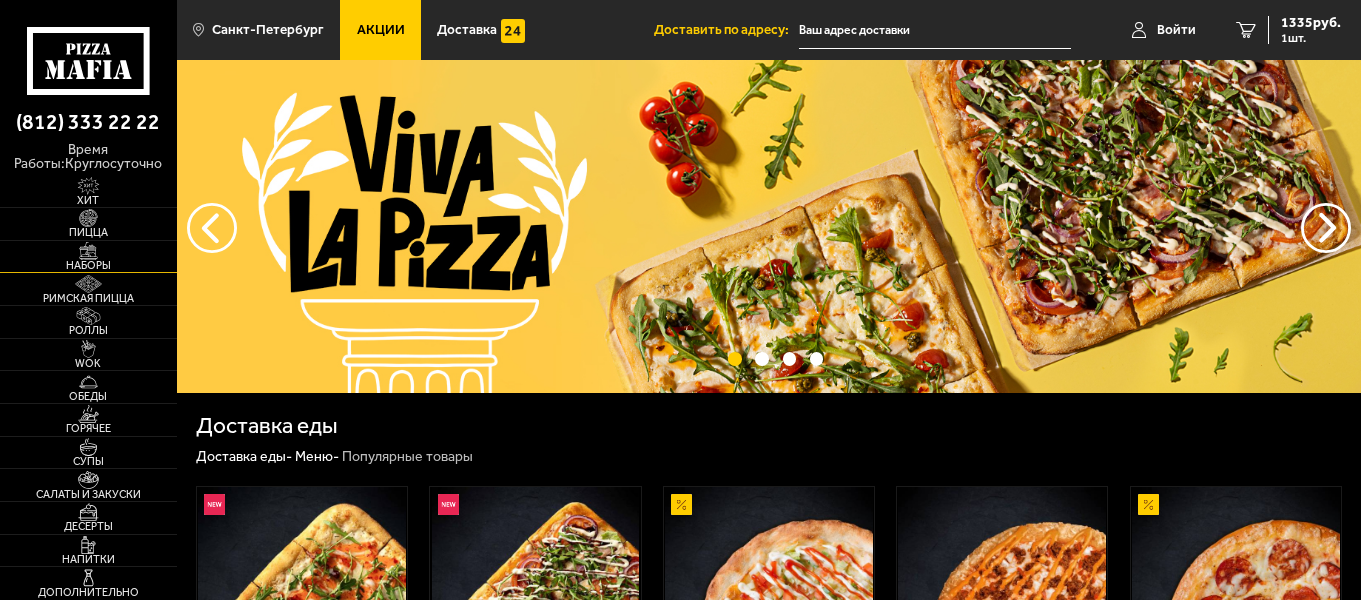 click at bounding box center (88, 251) 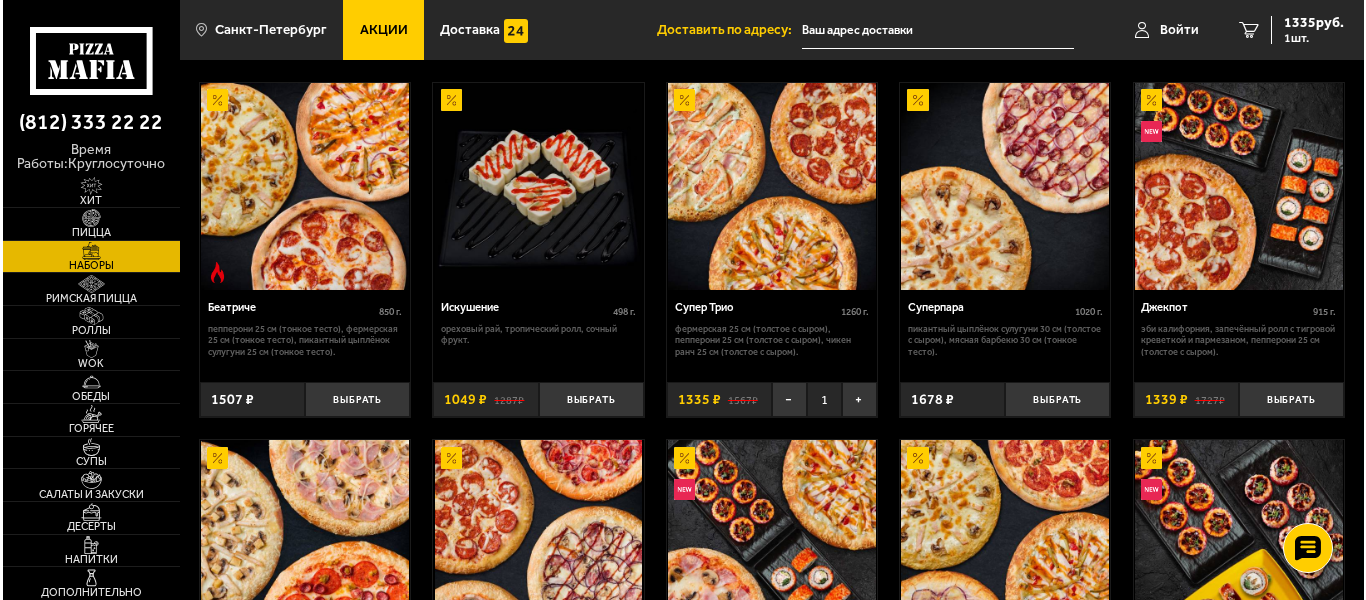 scroll, scrollTop: 800, scrollLeft: 0, axis: vertical 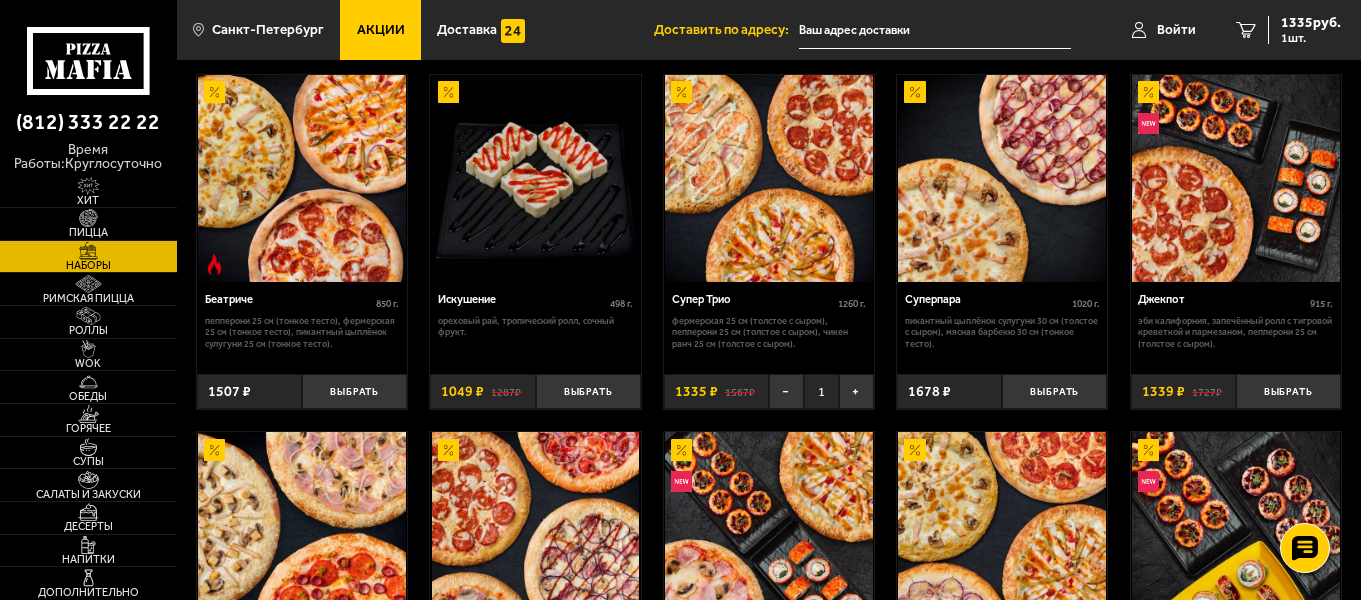 click at bounding box center (769, 179) 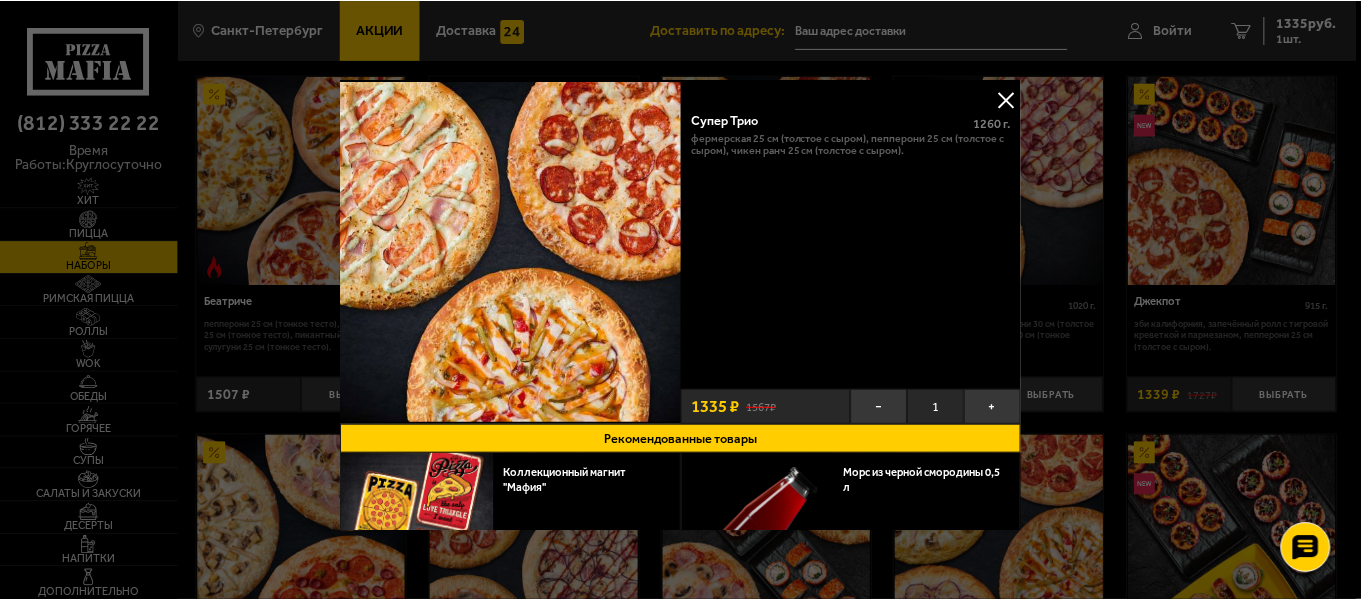 scroll, scrollTop: 0, scrollLeft: 0, axis: both 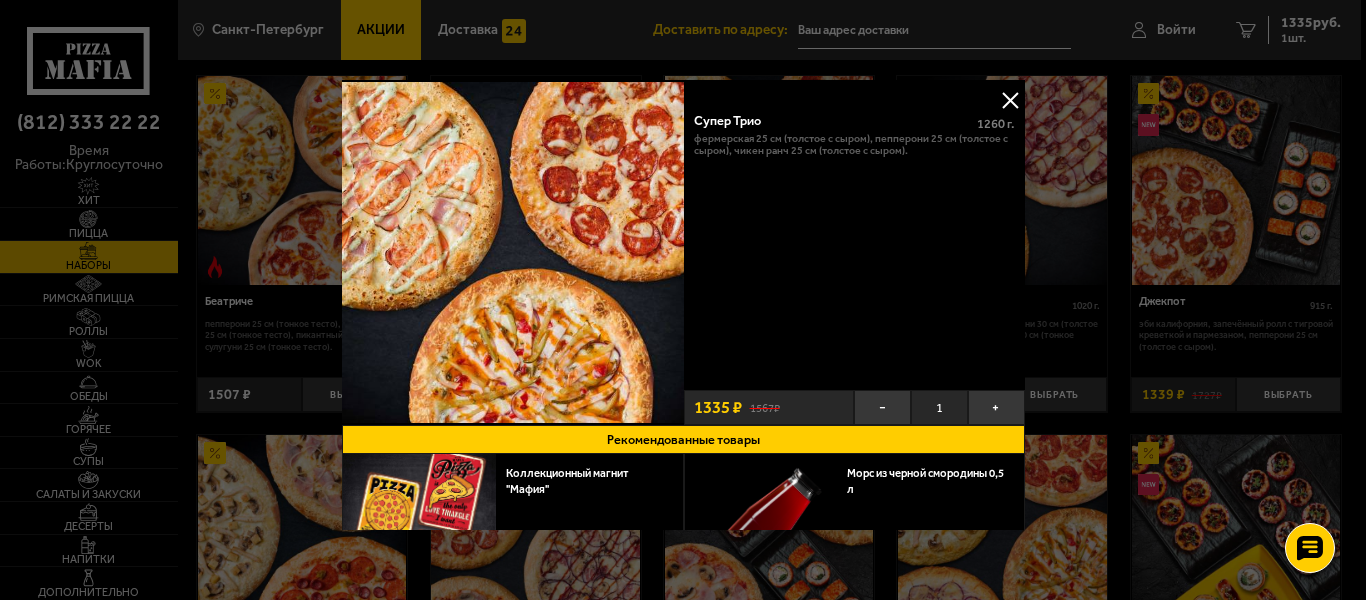 click on "1335   ₽" at bounding box center [718, 407] 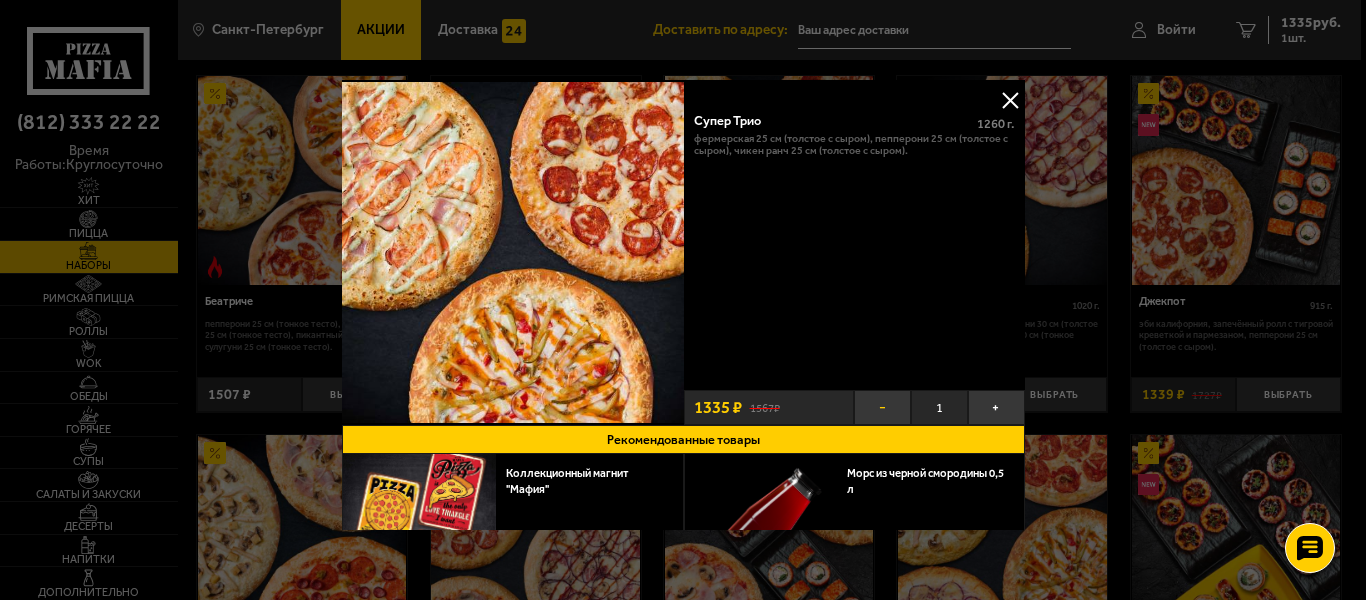 click on "−" at bounding box center [882, 407] 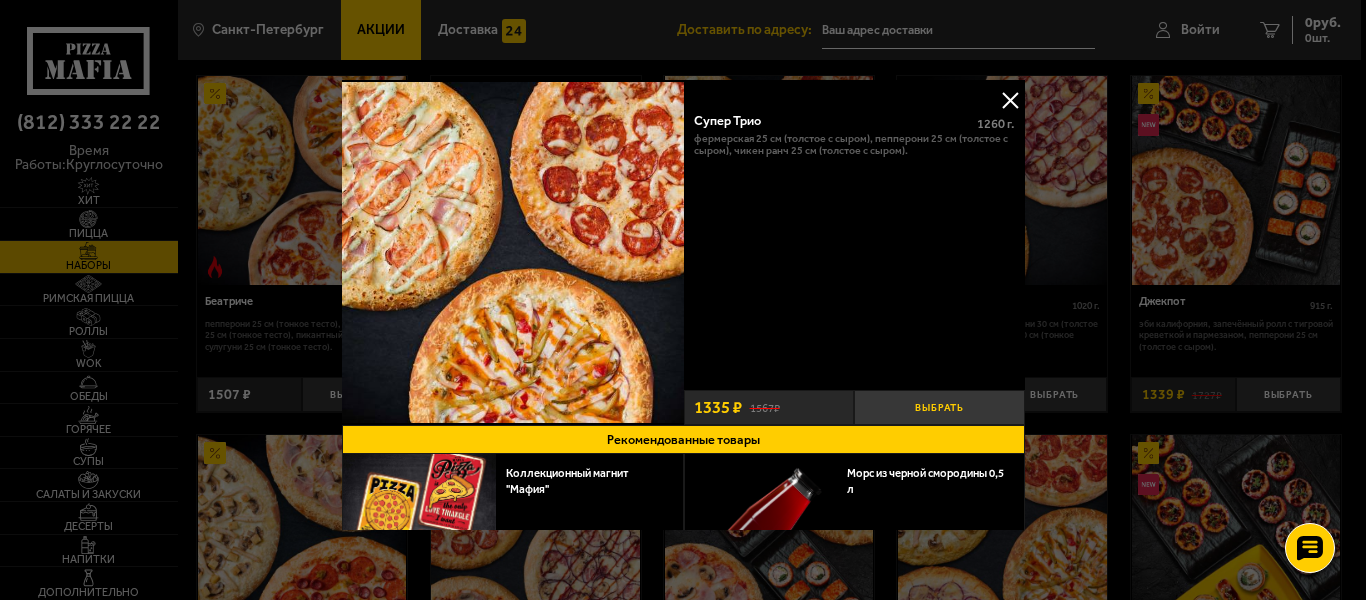 click on "Выбрать" at bounding box center (939, 407) 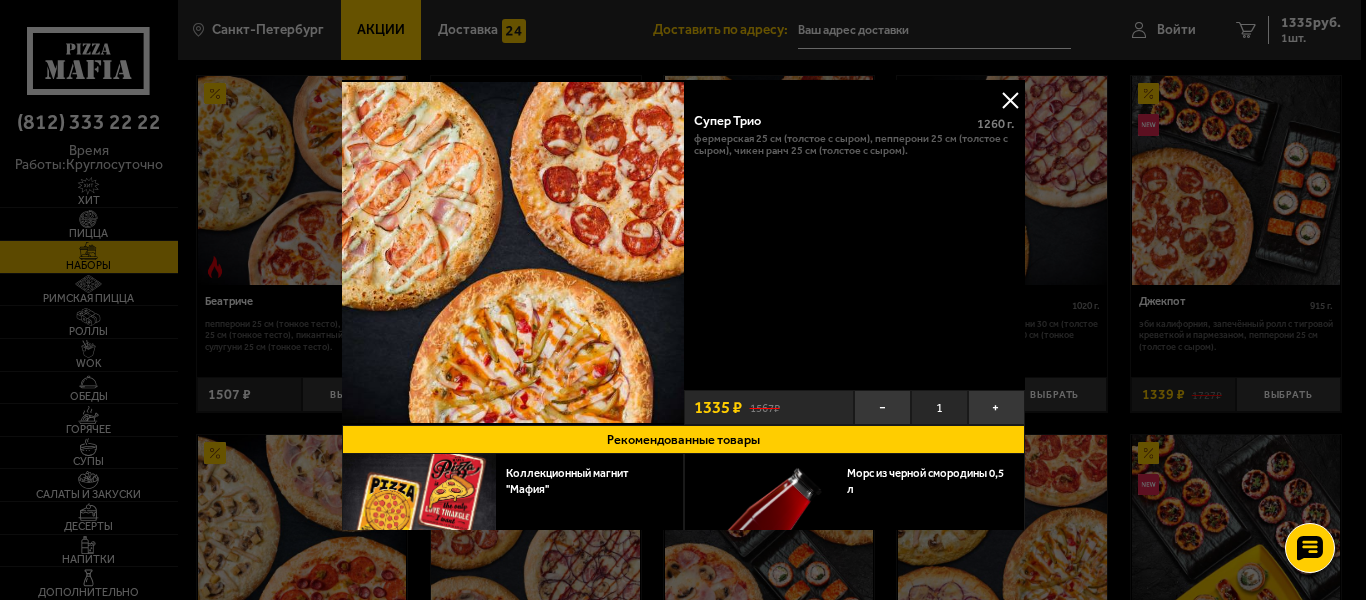 click at bounding box center [1010, 100] 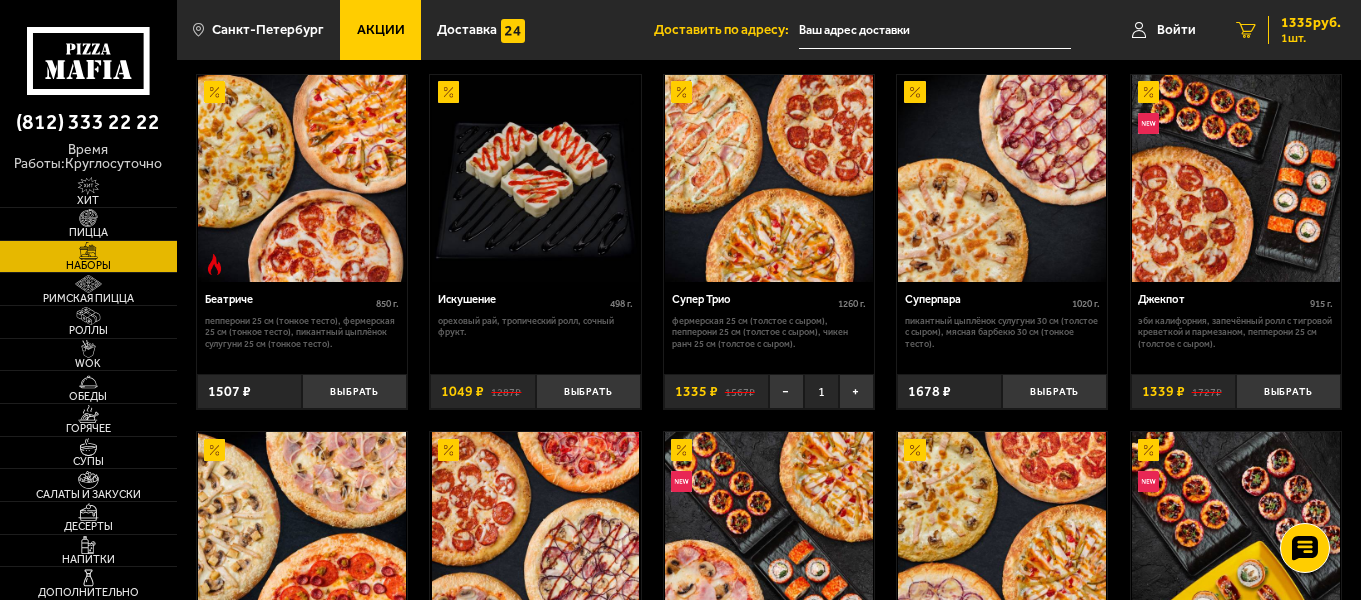 click on "1335  руб." at bounding box center [1311, 23] 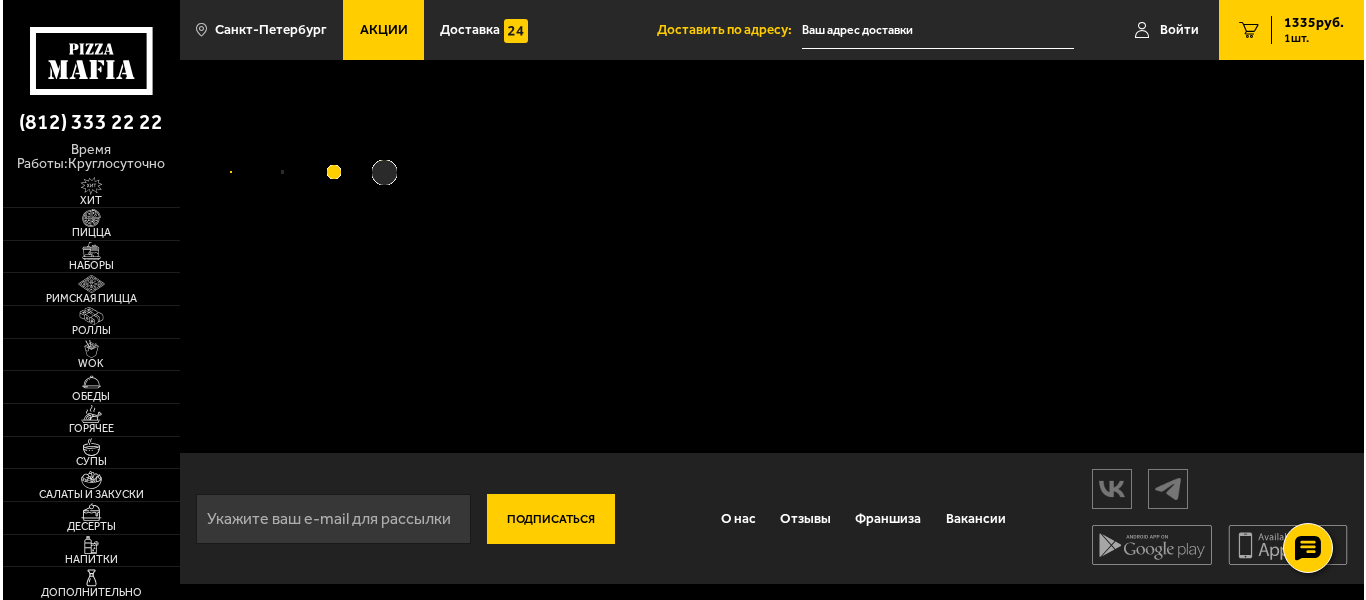 scroll, scrollTop: 0, scrollLeft: 0, axis: both 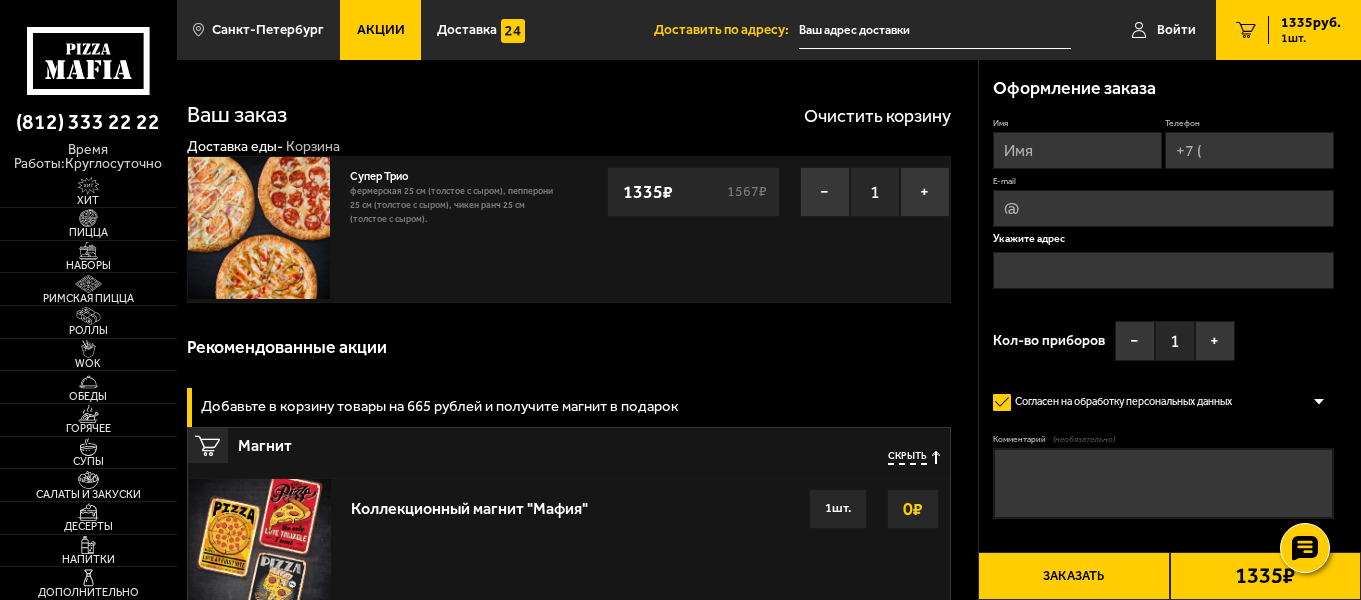 click on "Имя" at bounding box center [1077, 150] 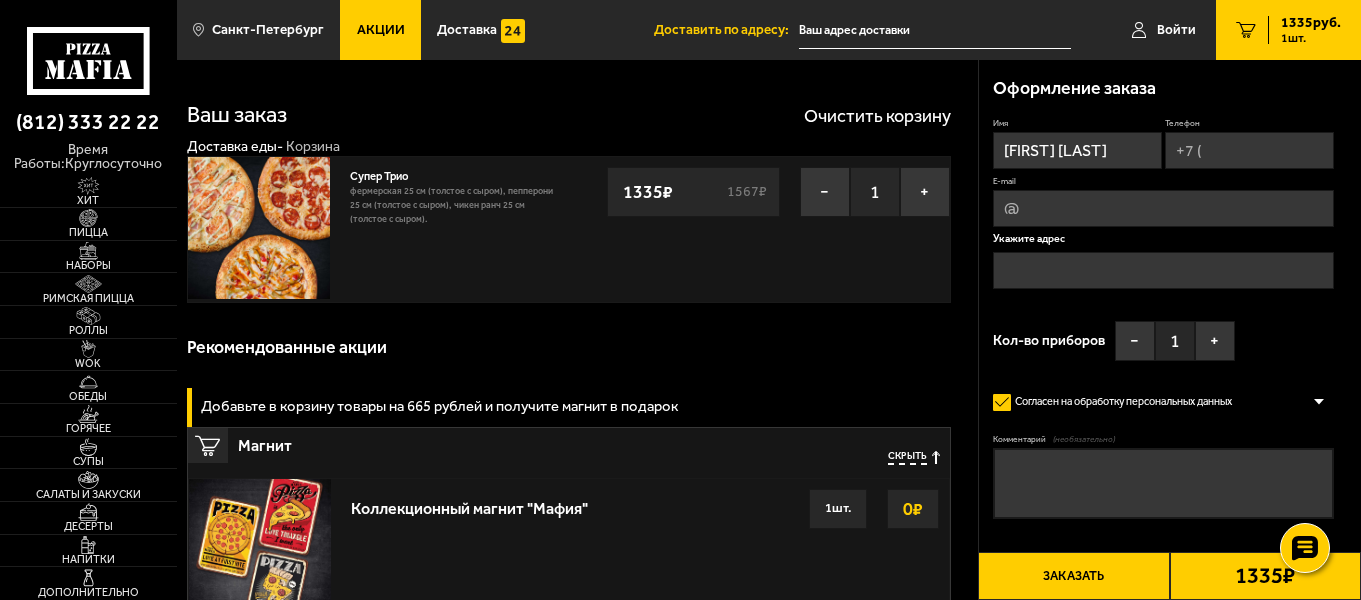 type on "[EMAIL]" 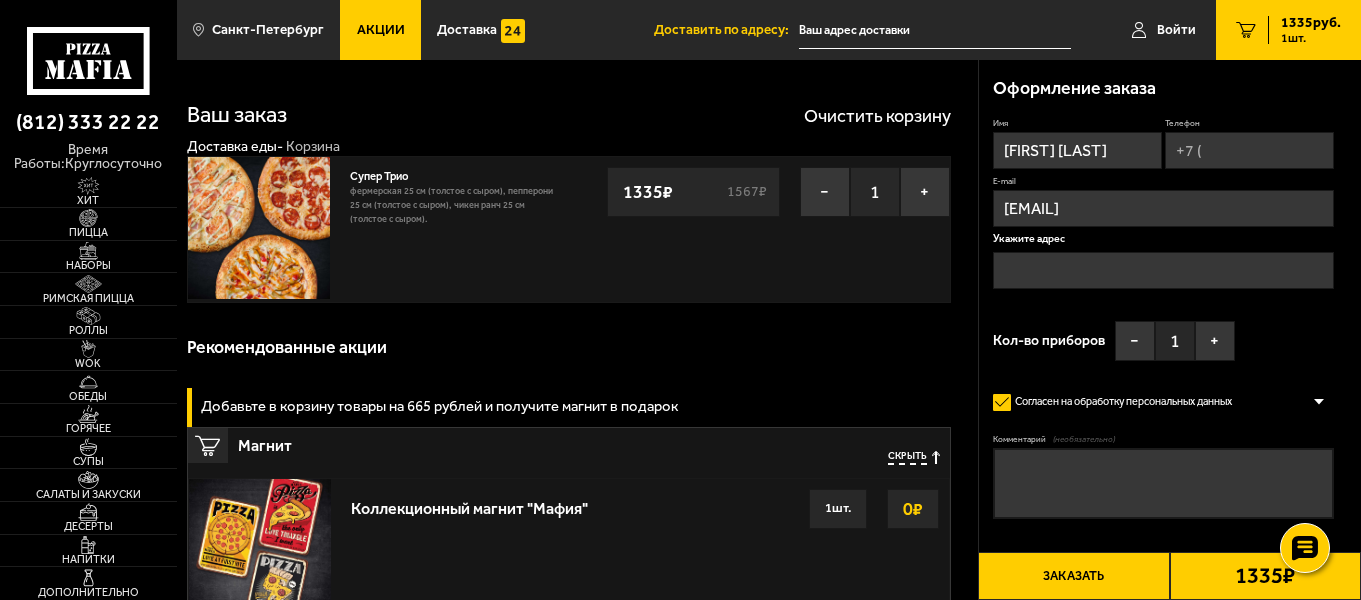 click on "Телефон" at bounding box center [1249, 150] 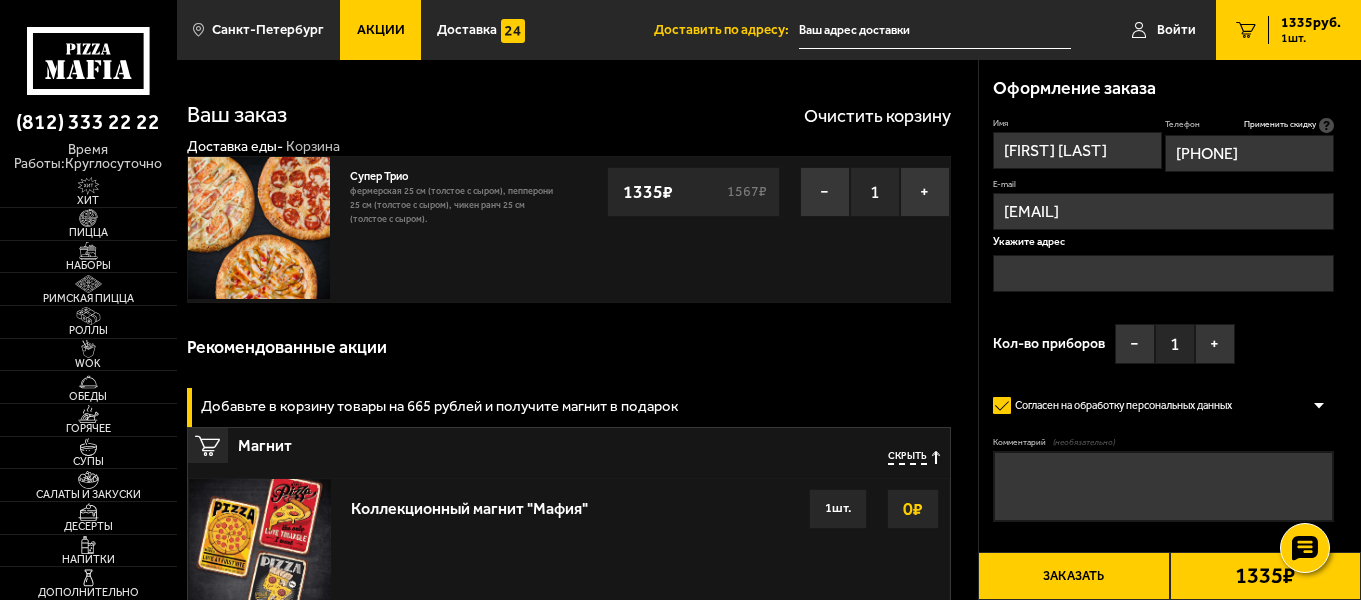 click on "[FIRST] [LAST]" at bounding box center [1077, 150] 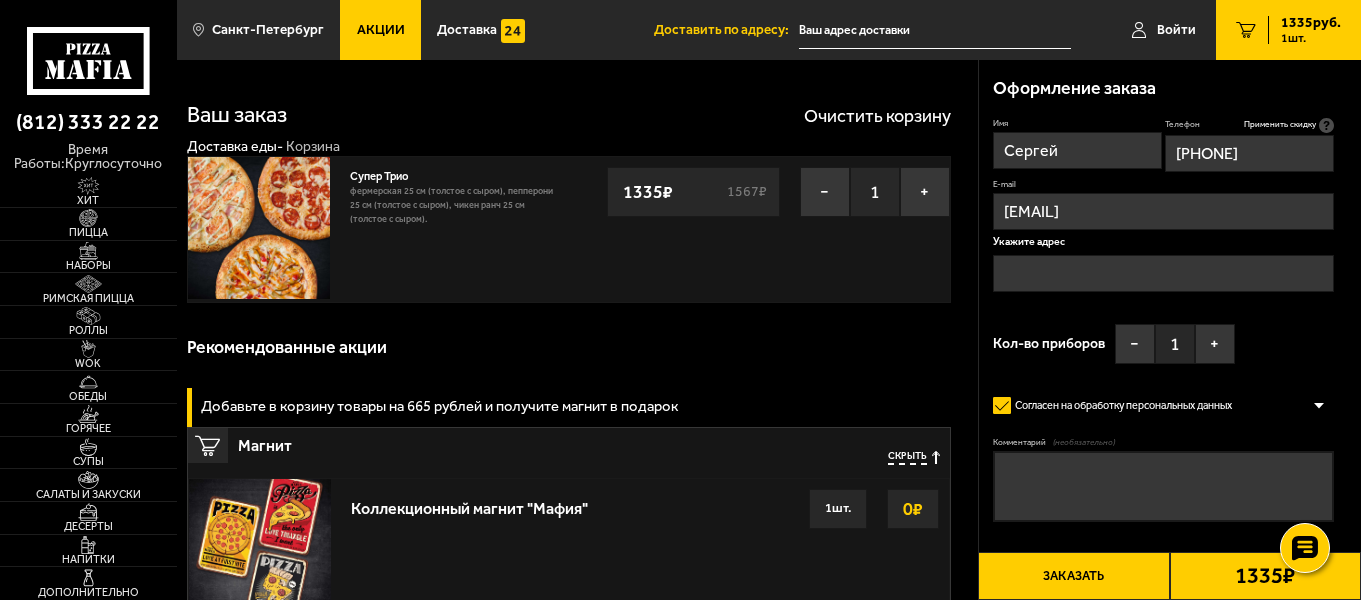 type on "Сергей" 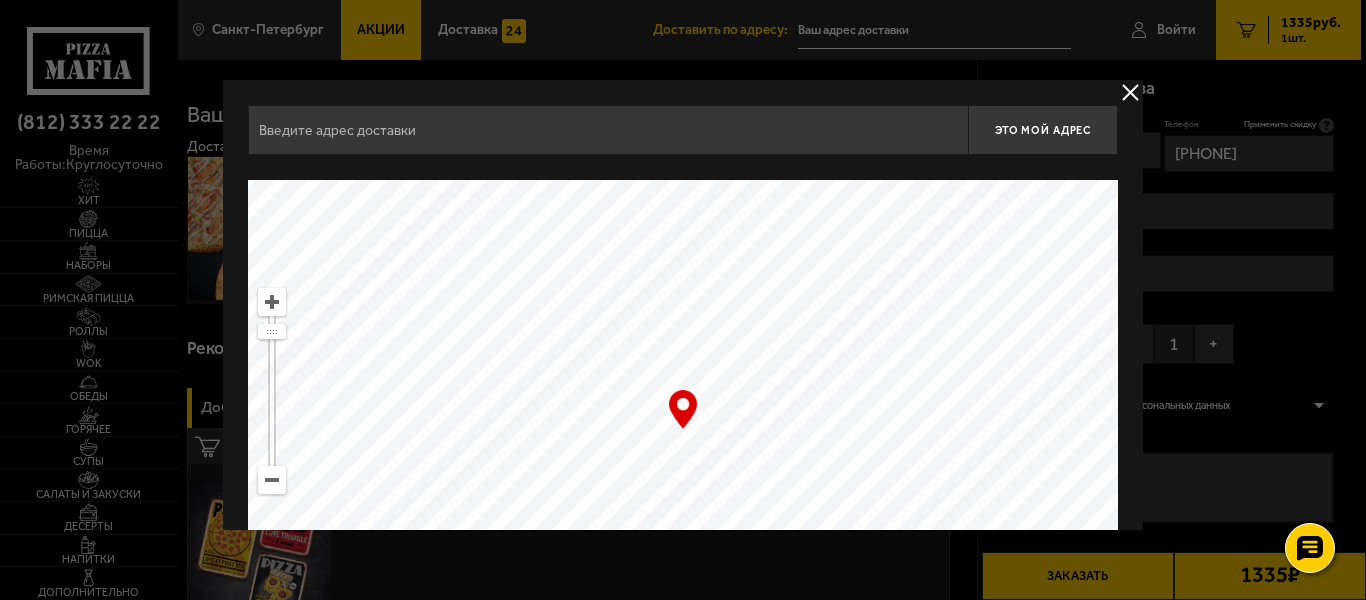 scroll, scrollTop: 175, scrollLeft: 0, axis: vertical 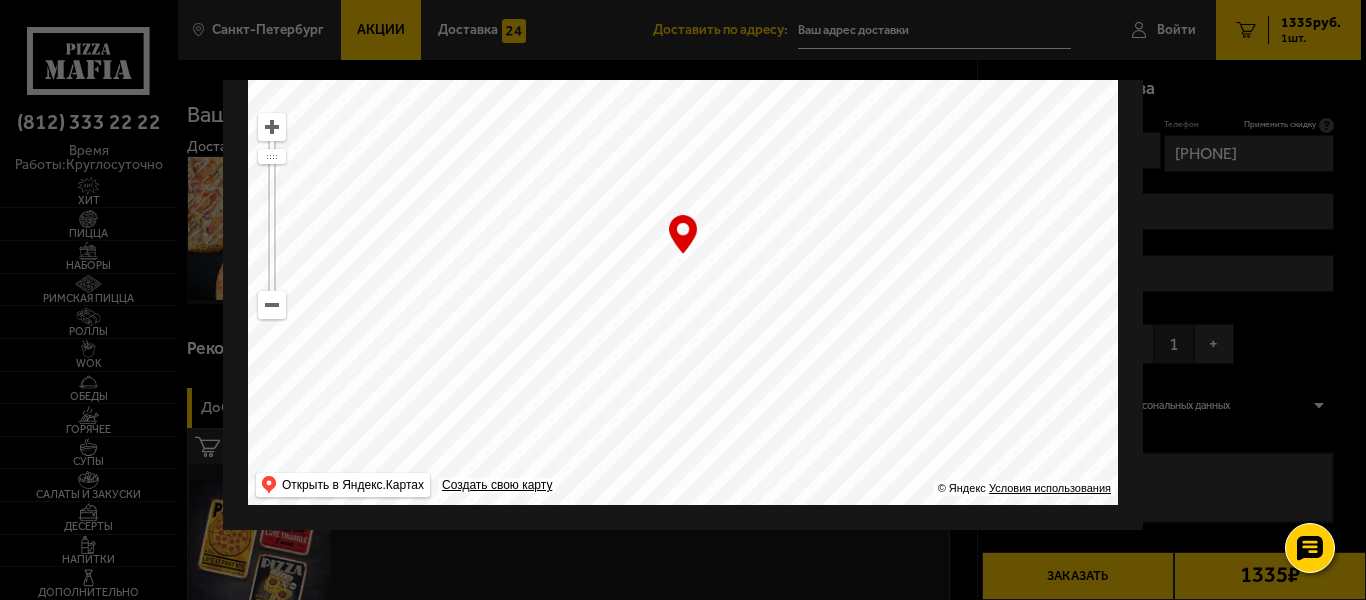 drag, startPoint x: 895, startPoint y: 339, endPoint x: 586, endPoint y: 319, distance: 309.64658 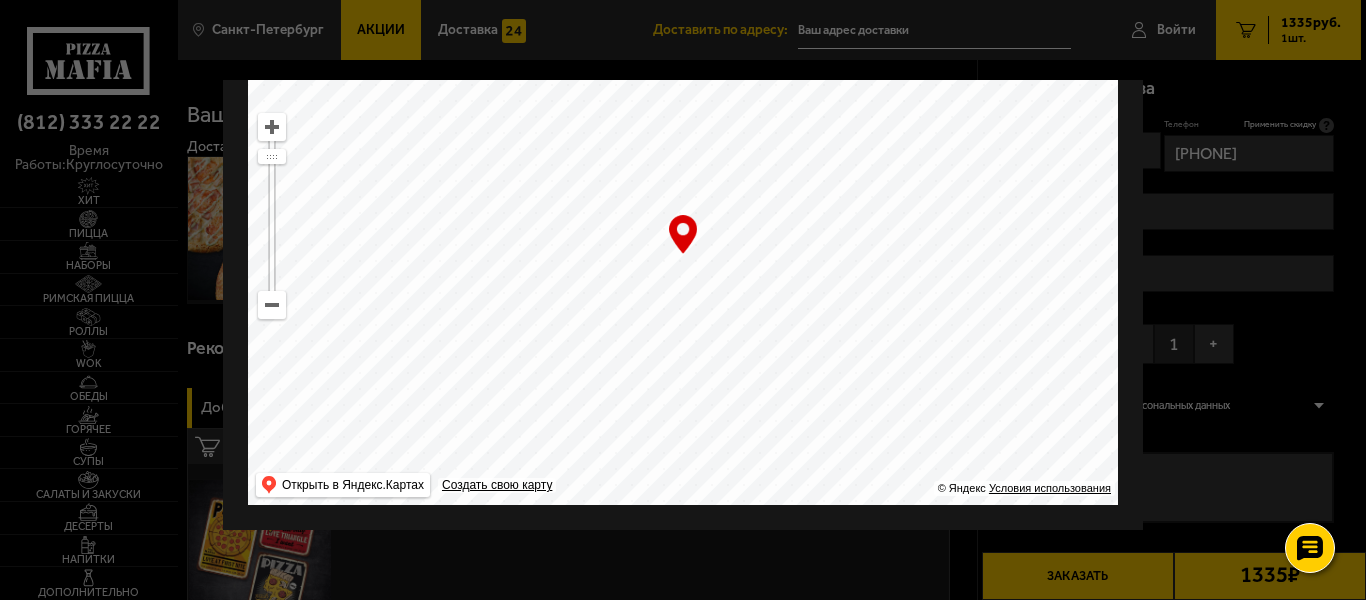 drag, startPoint x: 960, startPoint y: 351, endPoint x: 743, endPoint y: 260, distance: 235.3083 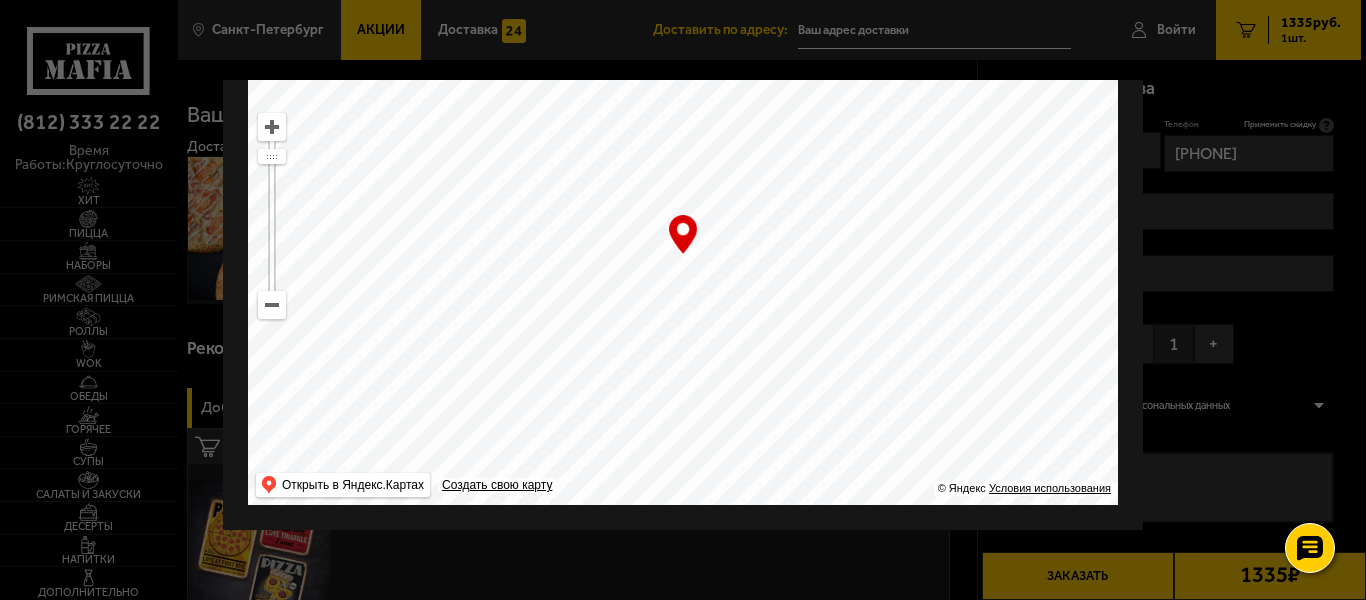 drag, startPoint x: 1030, startPoint y: 373, endPoint x: 785, endPoint y: 287, distance: 259.65555 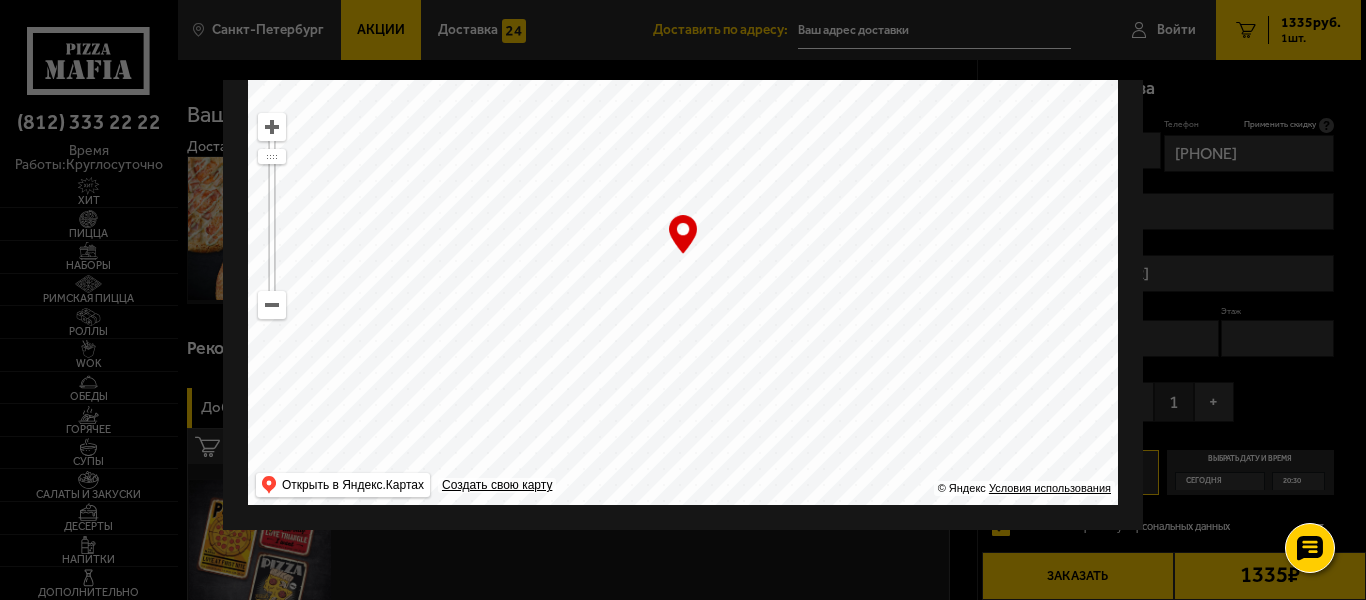 drag, startPoint x: 921, startPoint y: 343, endPoint x: 755, endPoint y: 309, distance: 169.44615 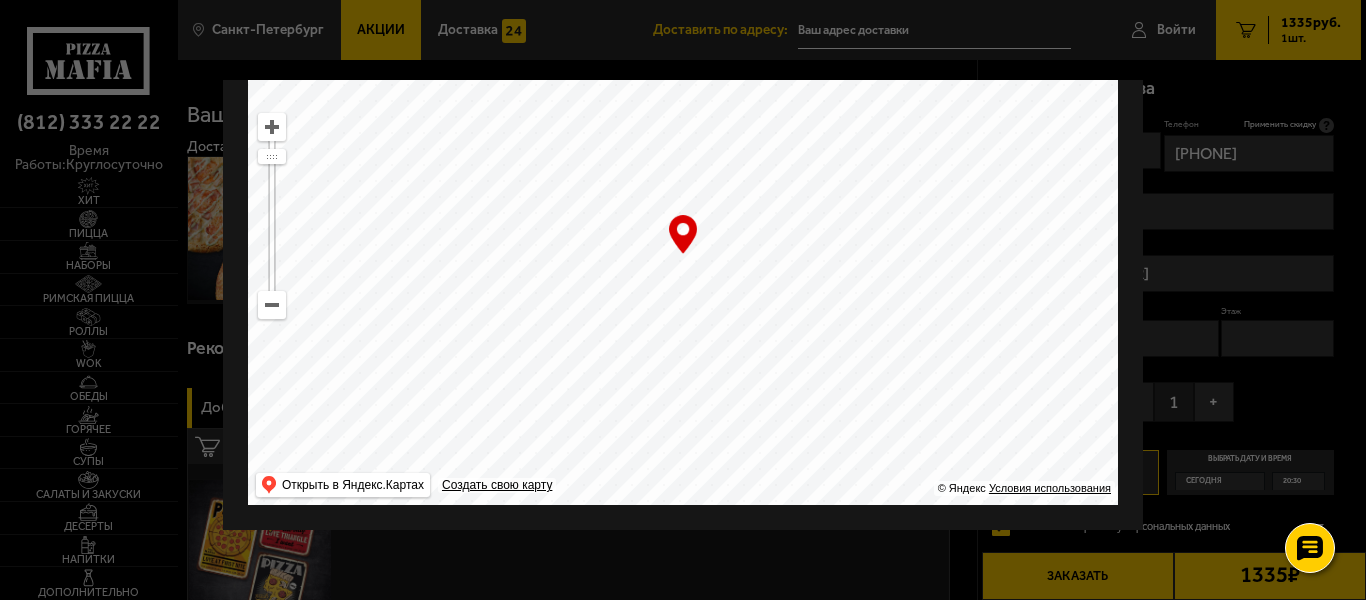 drag, startPoint x: 927, startPoint y: 380, endPoint x: 626, endPoint y: 183, distance: 359.73602 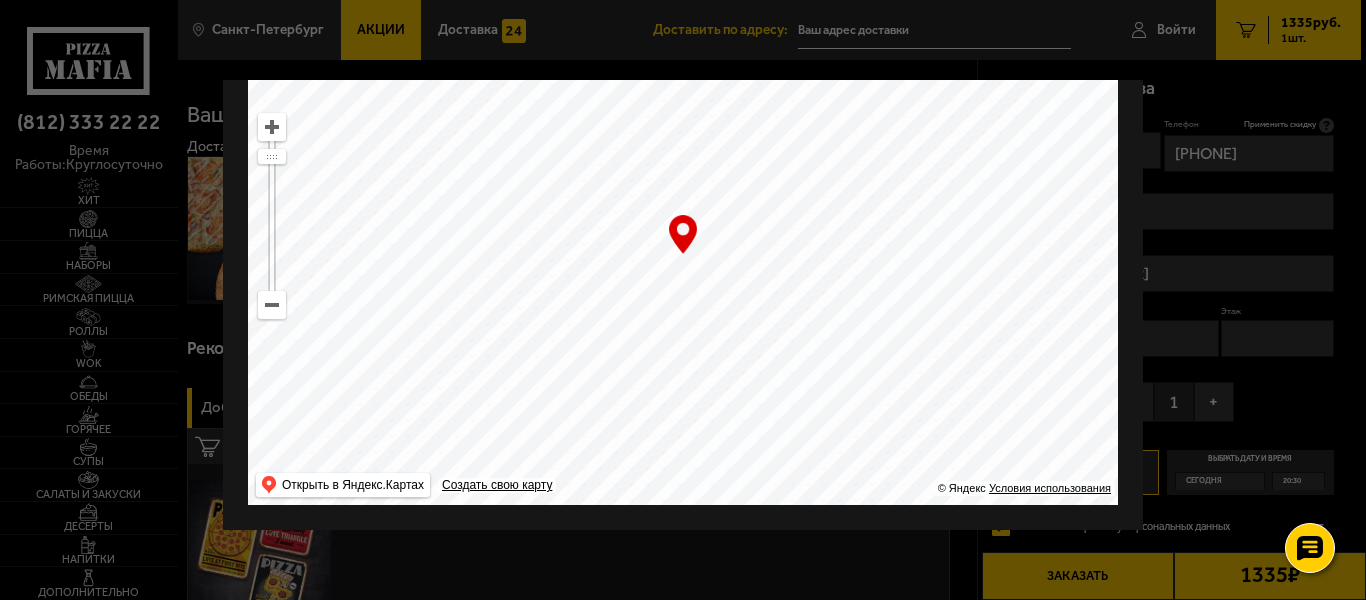 type on "[STREET], [NUMBER]" 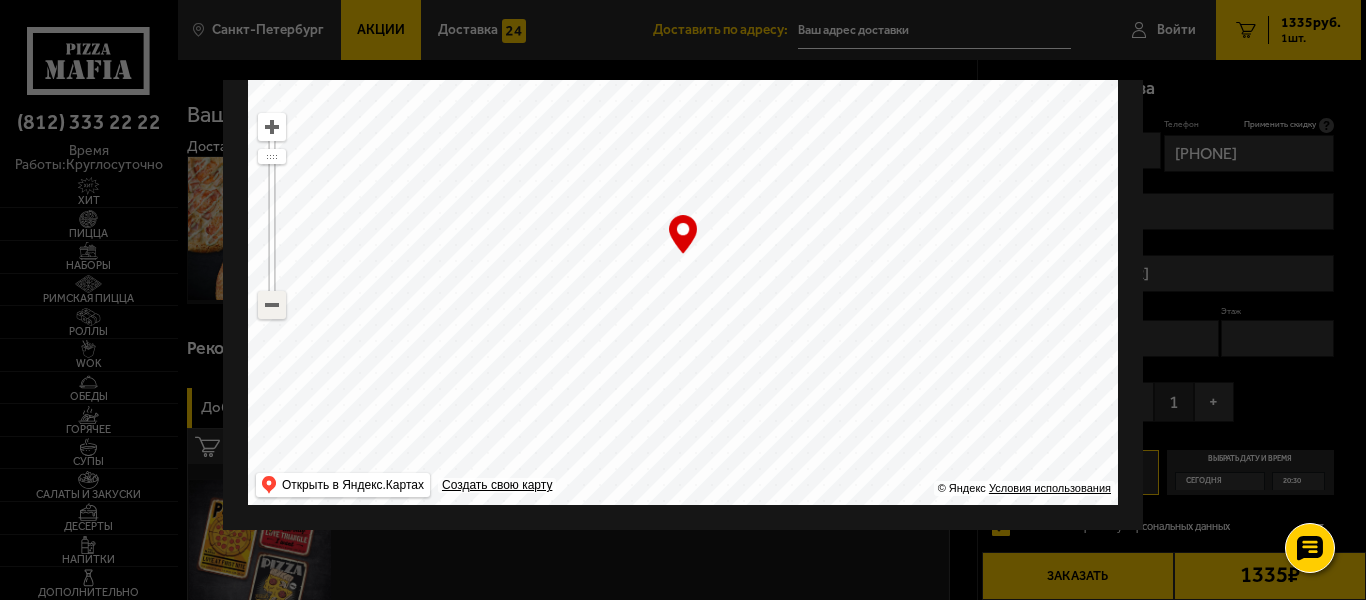 click at bounding box center (272, 305) 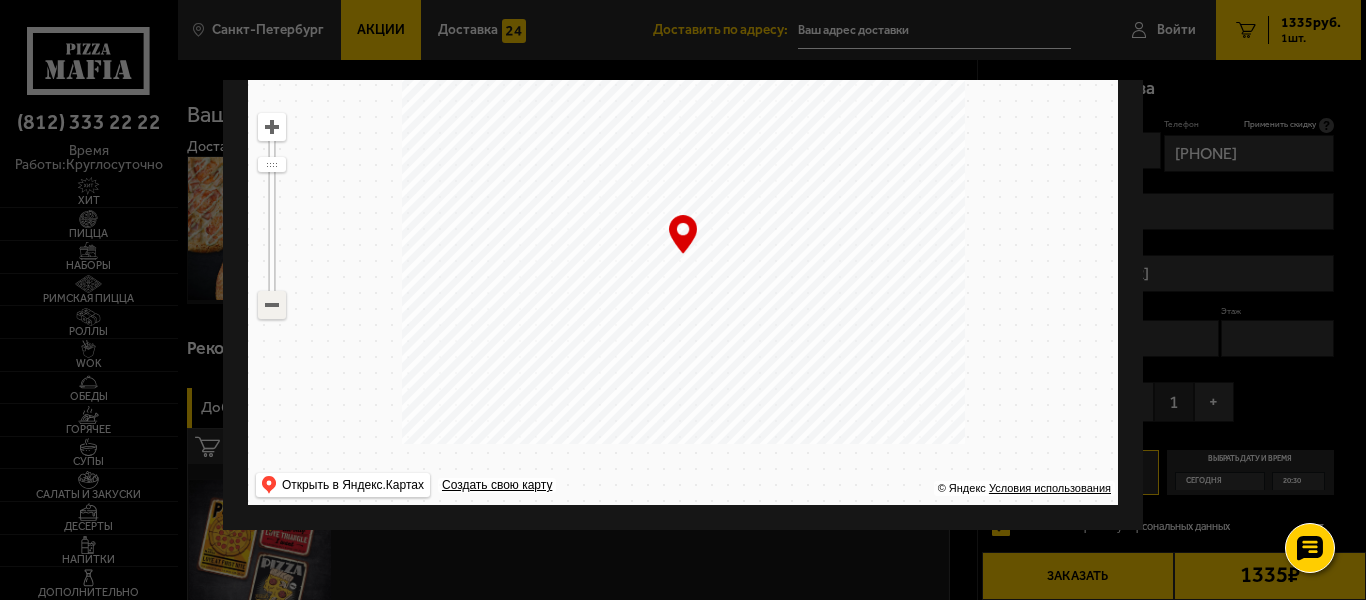 click at bounding box center (272, 305) 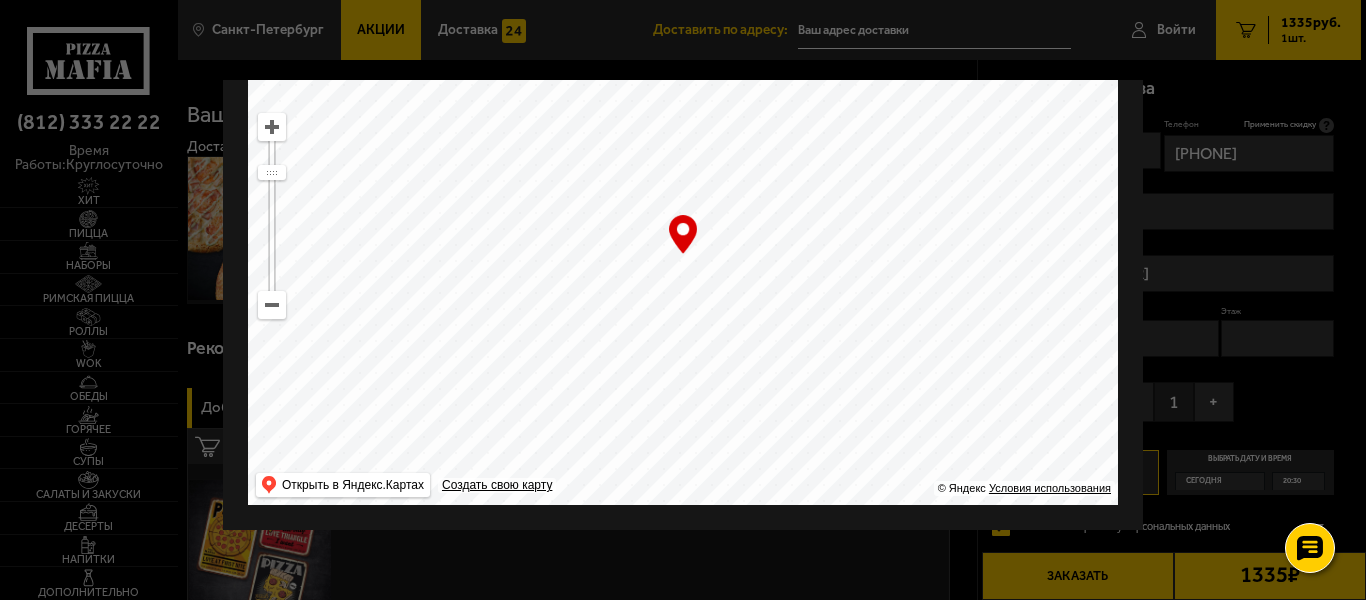 click at bounding box center (272, 305) 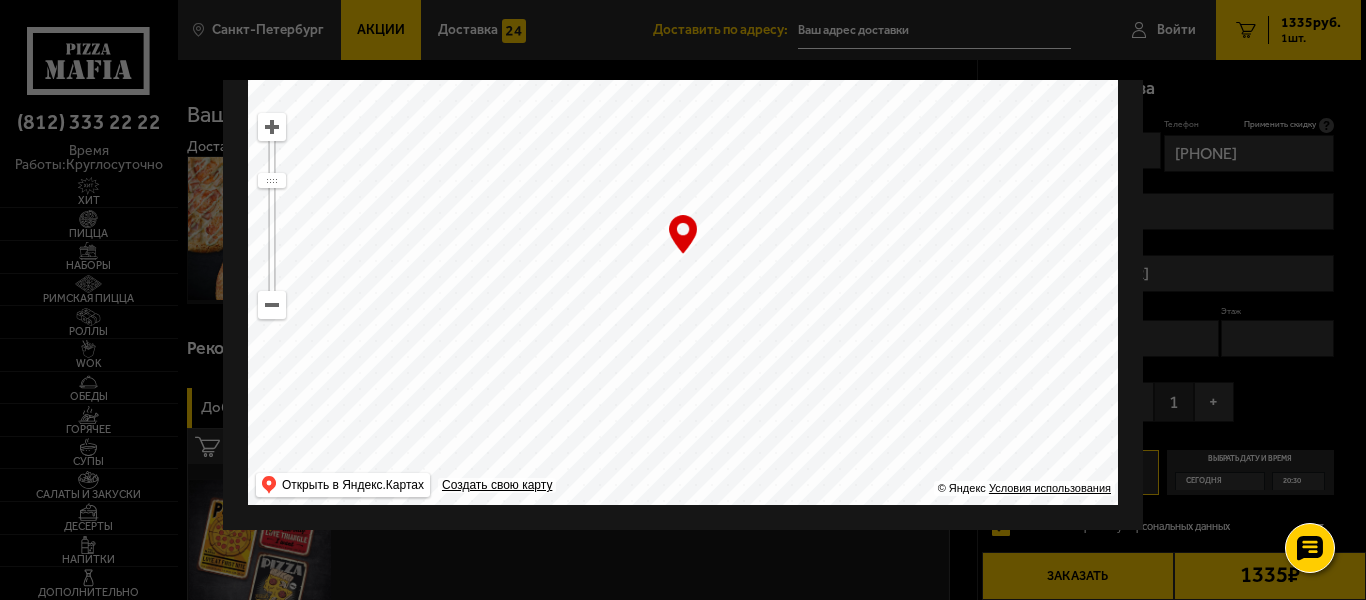 drag, startPoint x: 886, startPoint y: 349, endPoint x: 415, endPoint y: 228, distance: 486.29416 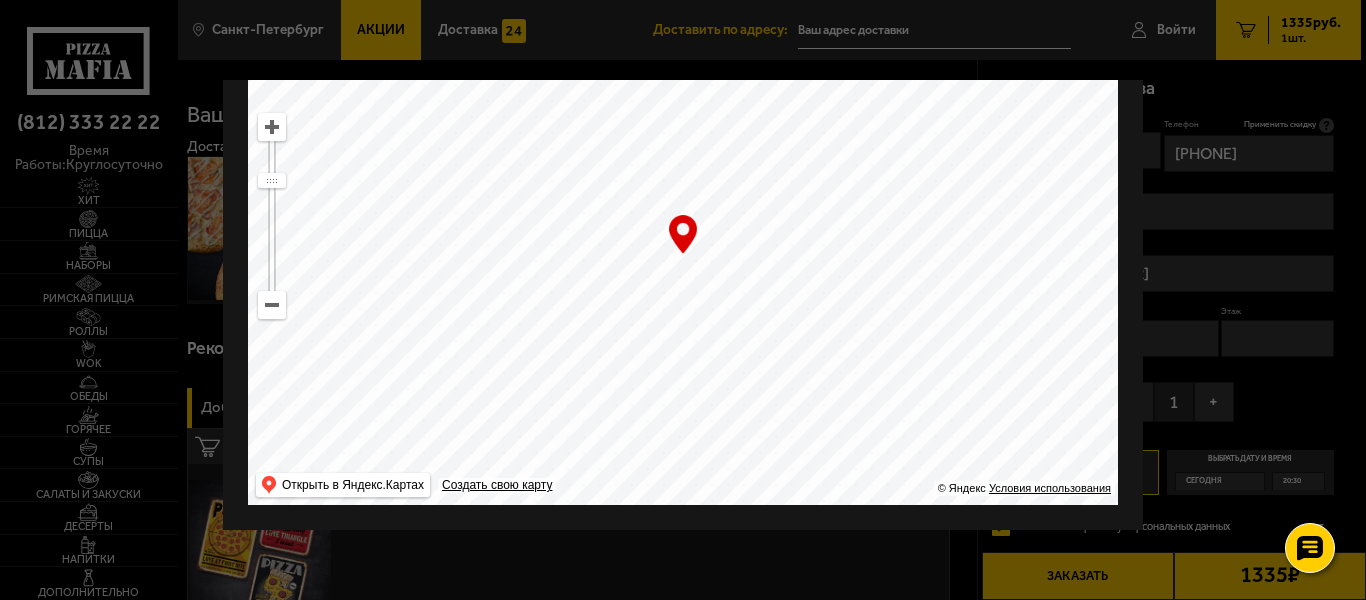 type on "[STREET], [NUMBER]" 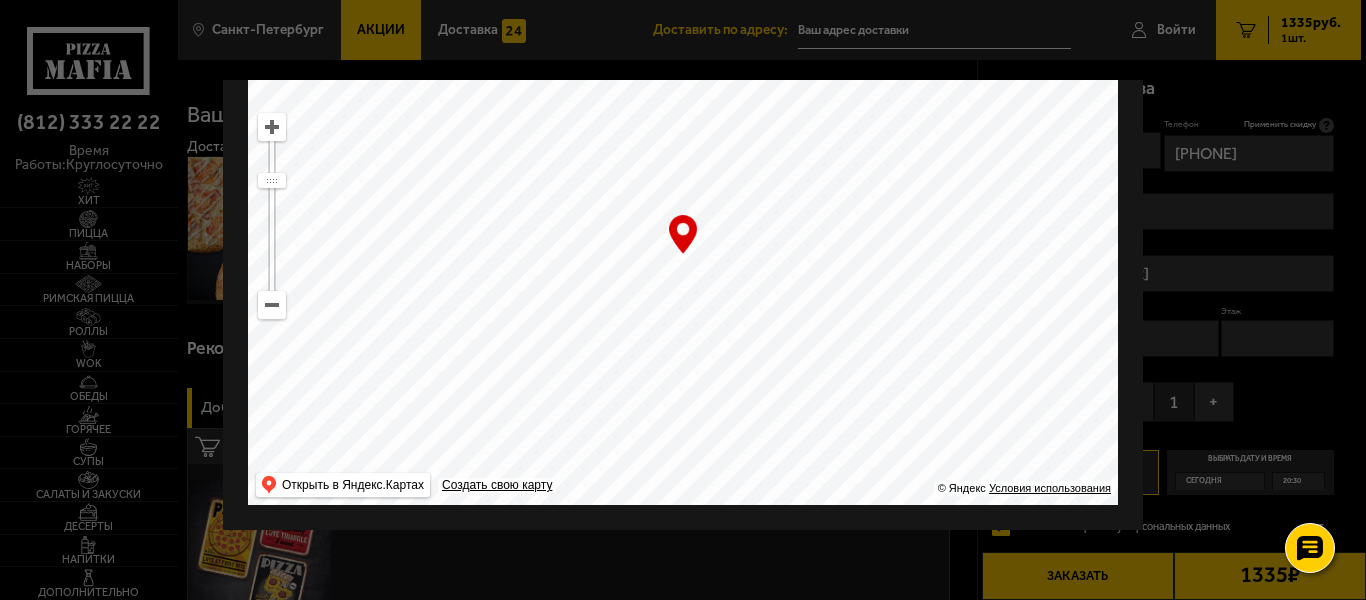 drag, startPoint x: 853, startPoint y: 320, endPoint x: 578, endPoint y: 244, distance: 285.3086 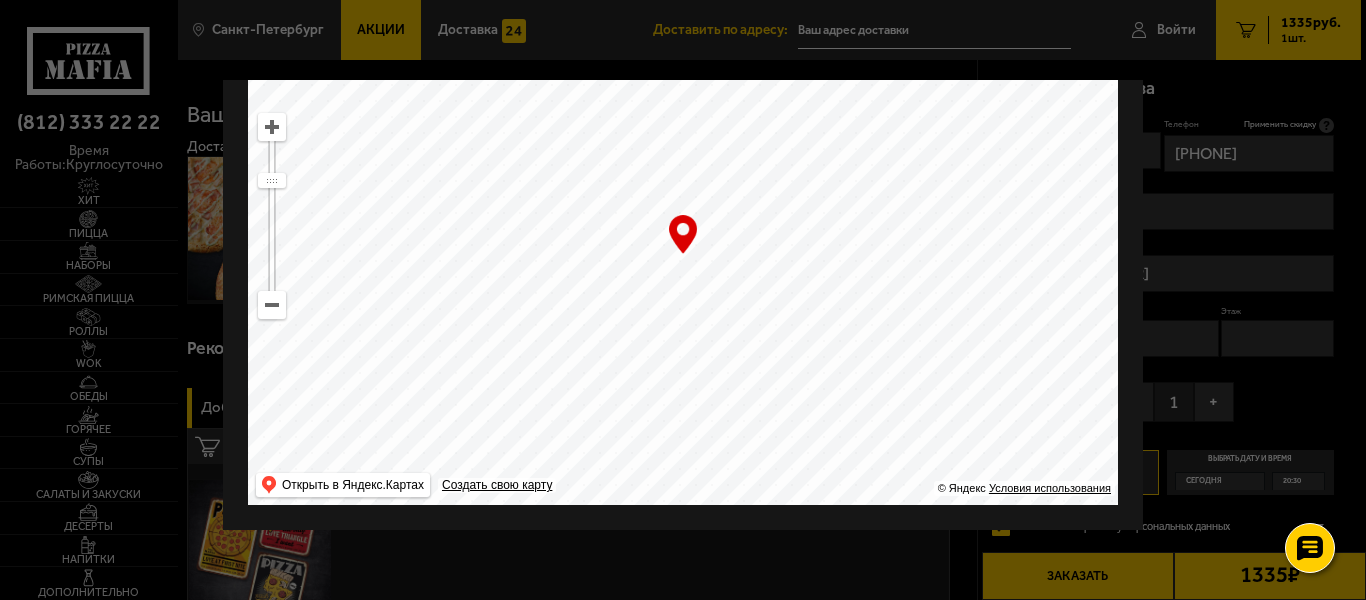 drag, startPoint x: 712, startPoint y: 298, endPoint x: 739, endPoint y: 258, distance: 48.259712 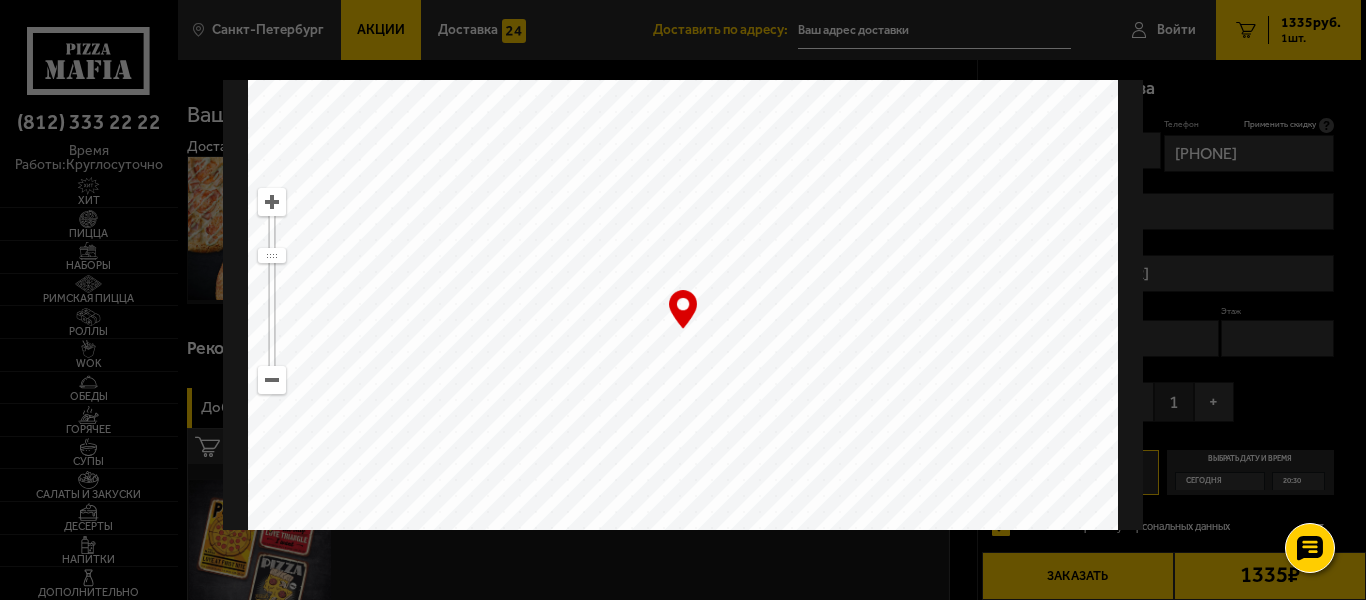 scroll, scrollTop: 175, scrollLeft: 0, axis: vertical 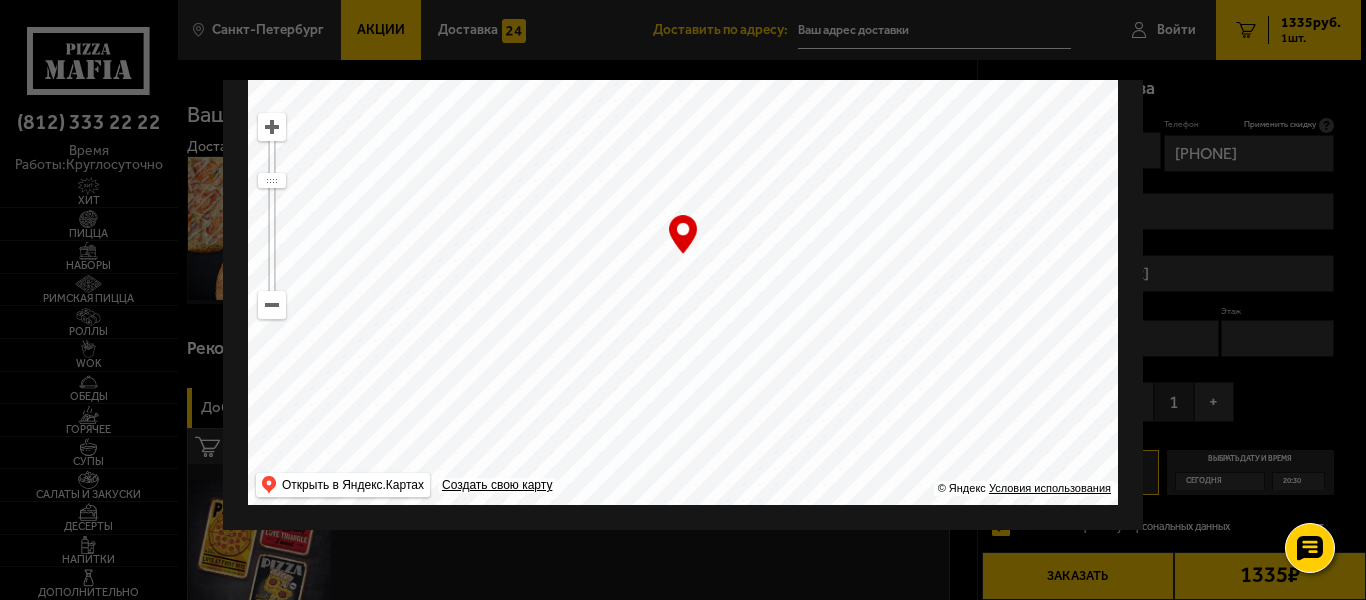 click at bounding box center [683, 255] 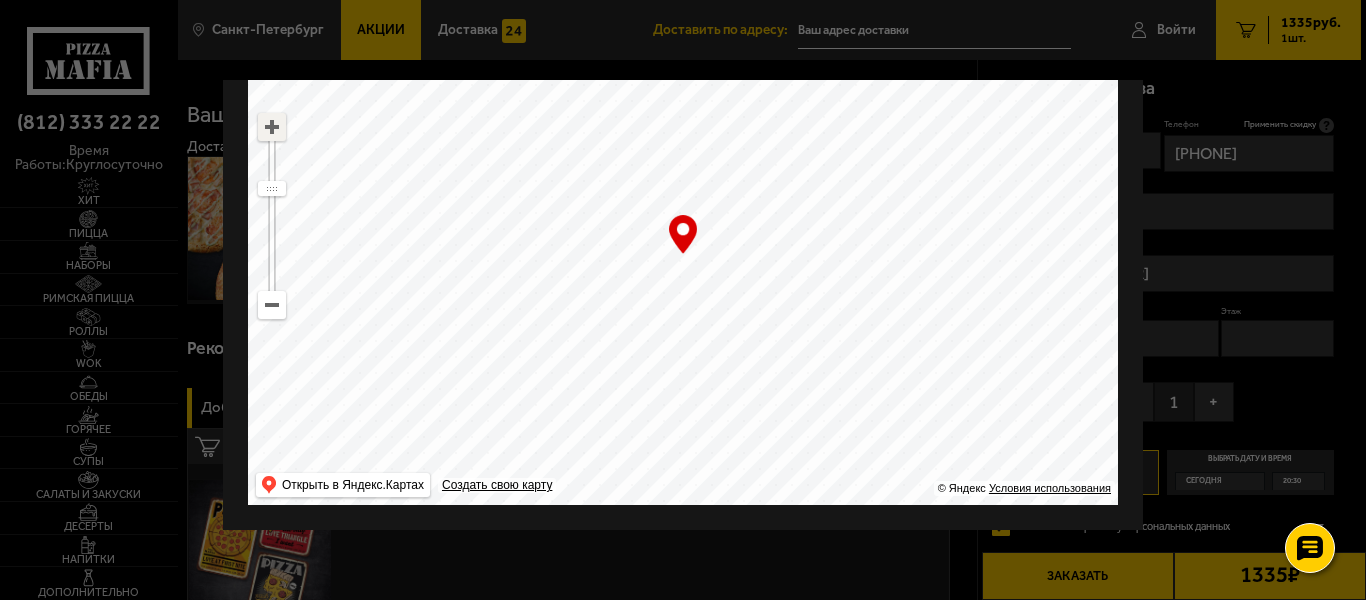 click at bounding box center [272, 127] 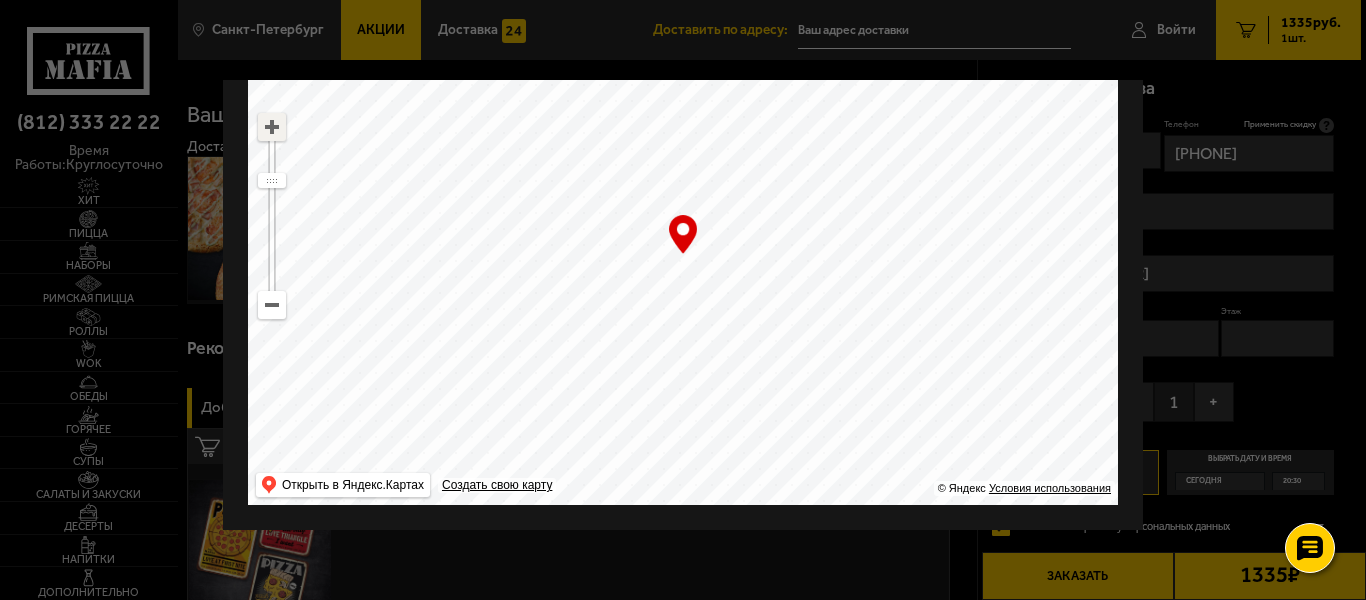 click at bounding box center [272, 127] 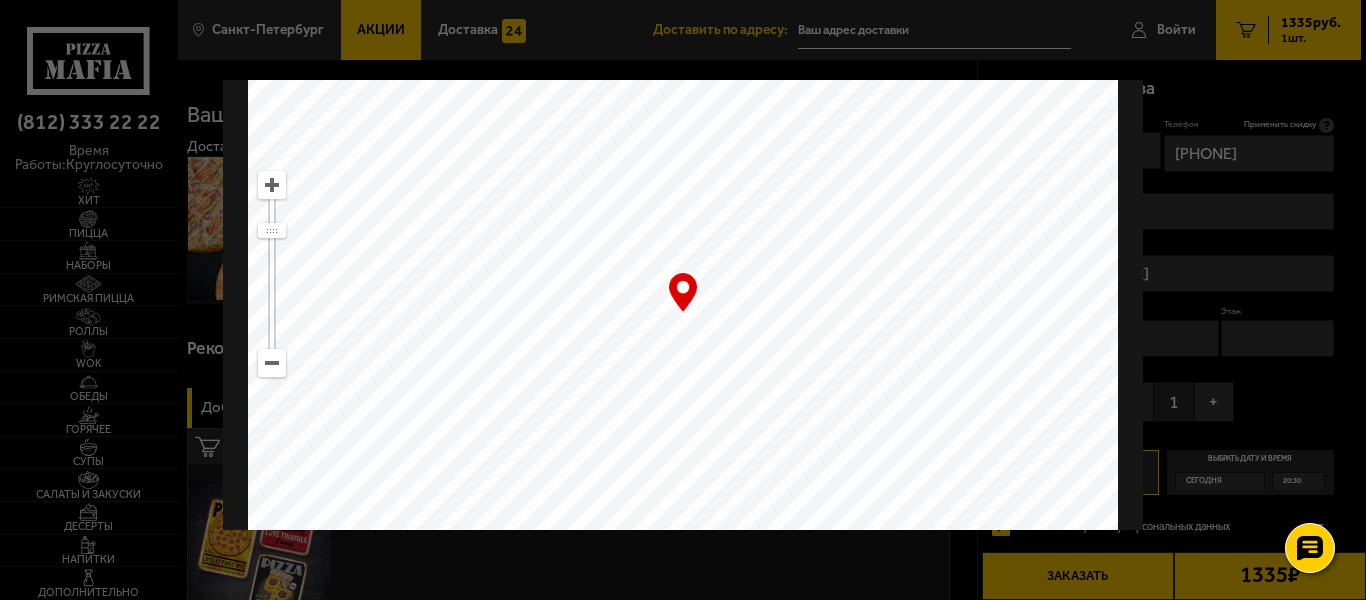scroll, scrollTop: 75, scrollLeft: 0, axis: vertical 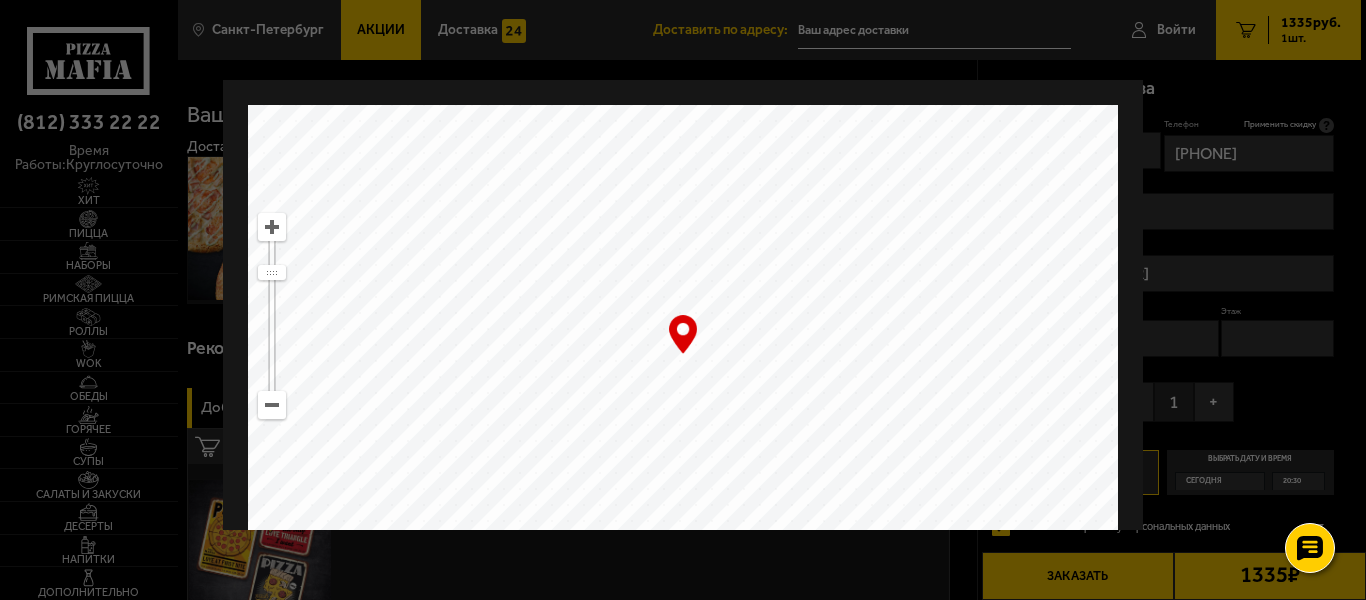 drag, startPoint x: 772, startPoint y: 382, endPoint x: 659, endPoint y: 234, distance: 186.20688 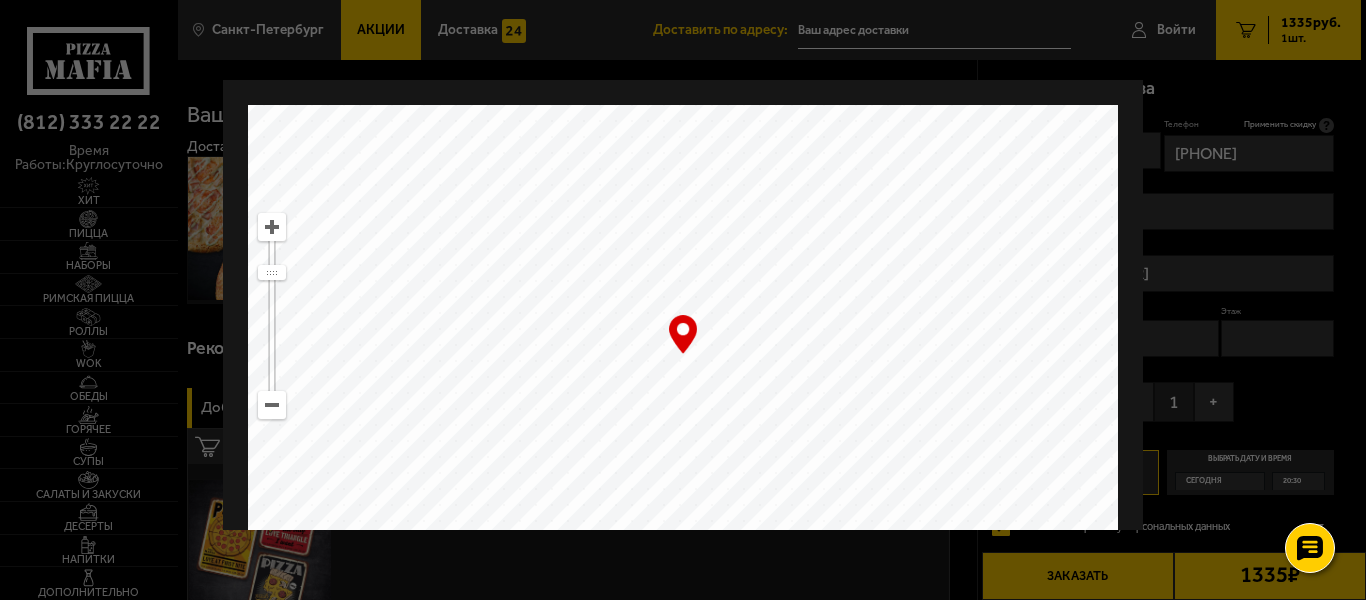 type on "[REGION], [DISTRICT], [SETTLEMENT], [CITY], [STREET], [NUMBER]" 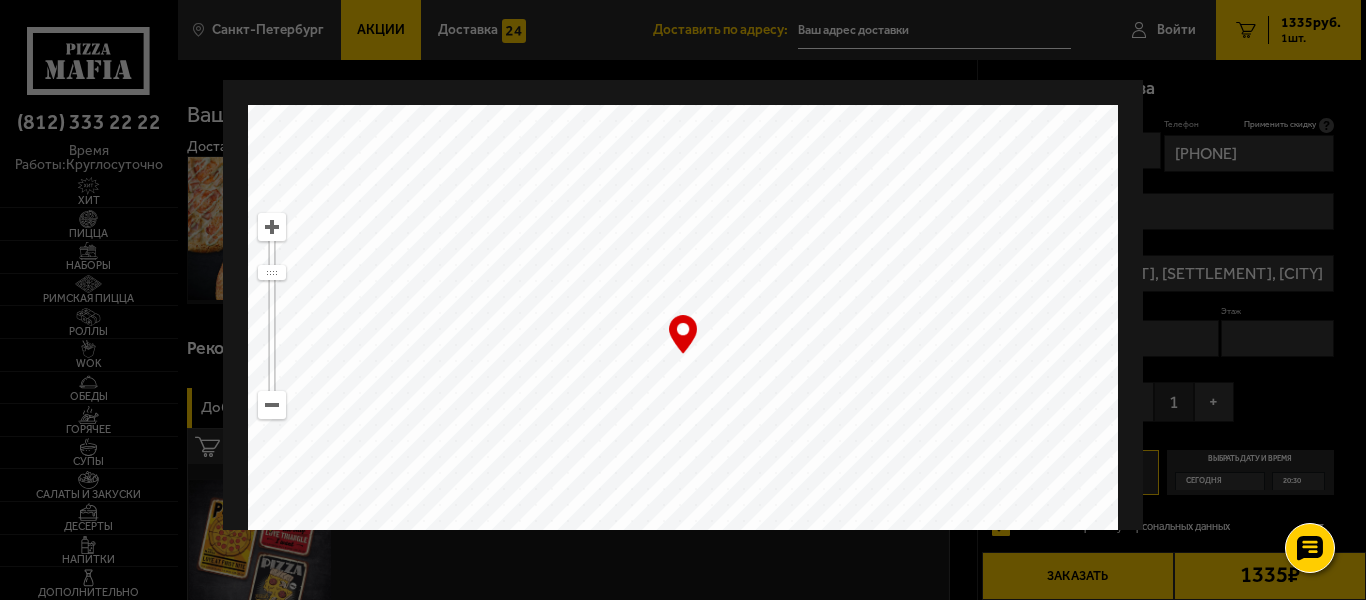 click at bounding box center [272, 227] 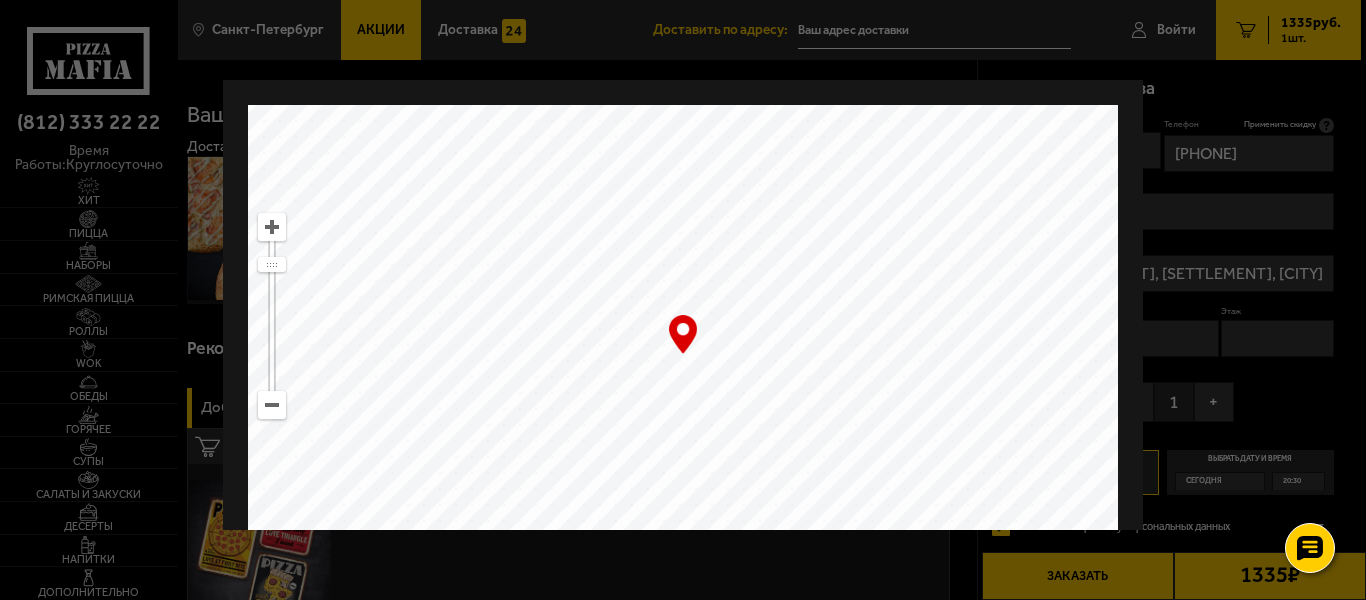 click at bounding box center [272, 227] 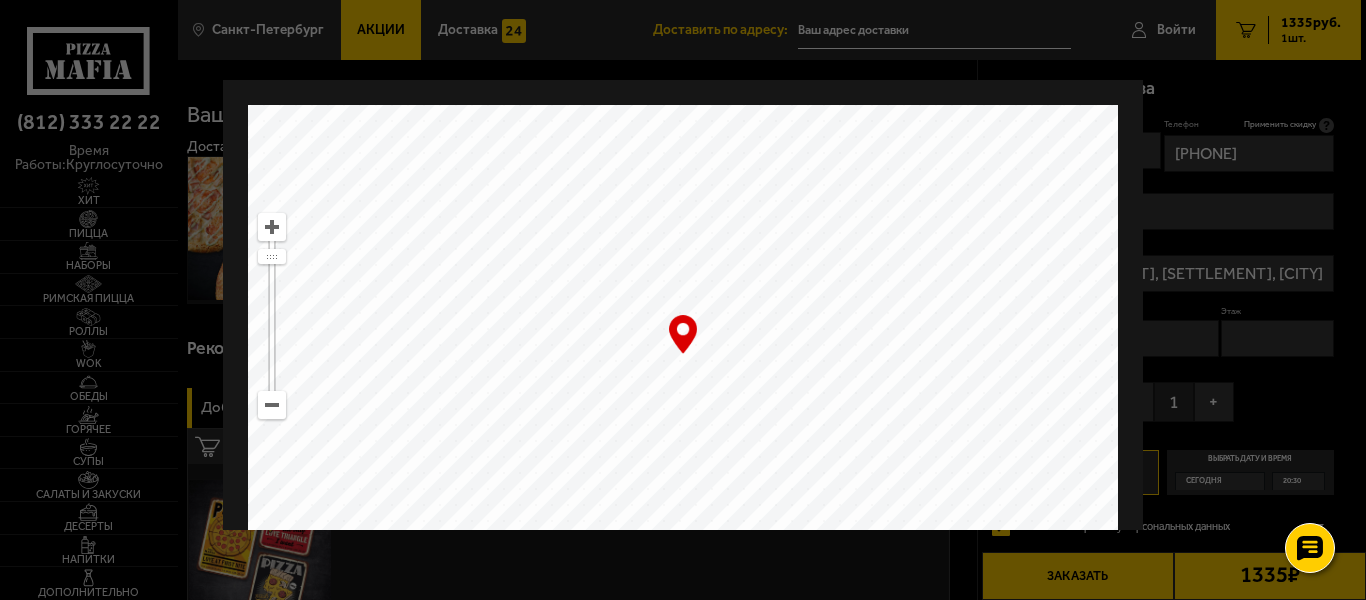 drag, startPoint x: 699, startPoint y: 328, endPoint x: 756, endPoint y: 264, distance: 85.70297 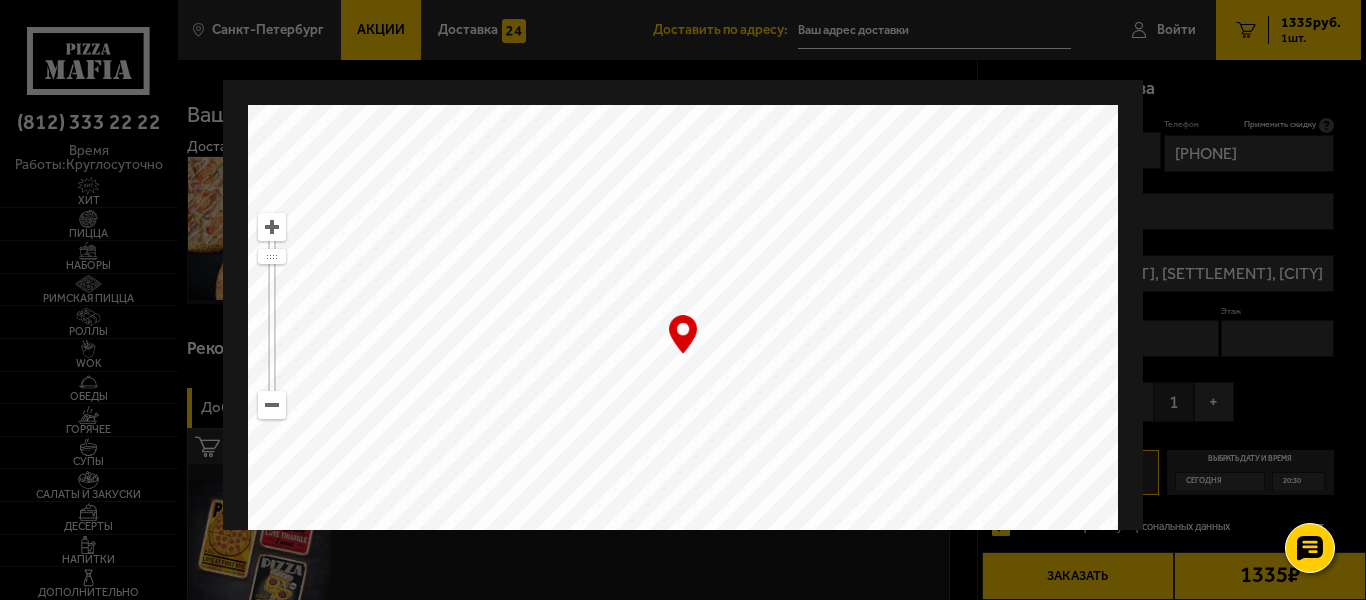 drag, startPoint x: 845, startPoint y: 338, endPoint x: 866, endPoint y: 275, distance: 66.40783 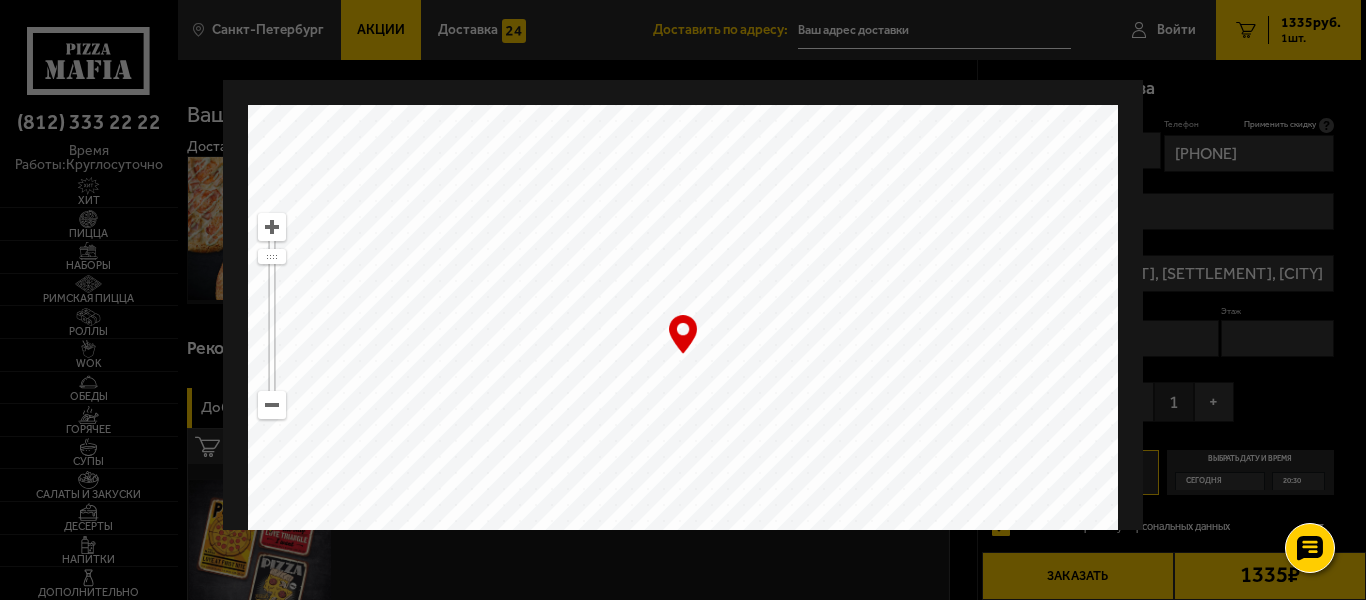 type on "[REGION], [DISTRICT], [SETTLEMENT], [CITY], [STREET], [NUMBER]" 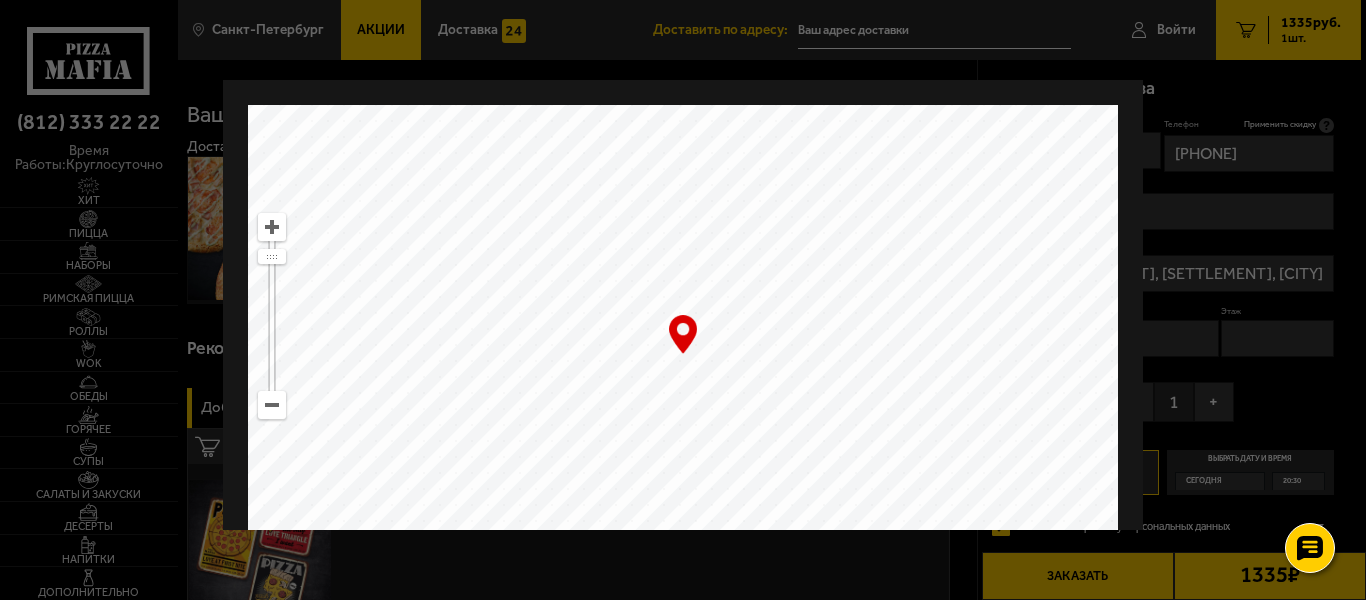 drag, startPoint x: 856, startPoint y: 374, endPoint x: 811, endPoint y: 331, distance: 62.241467 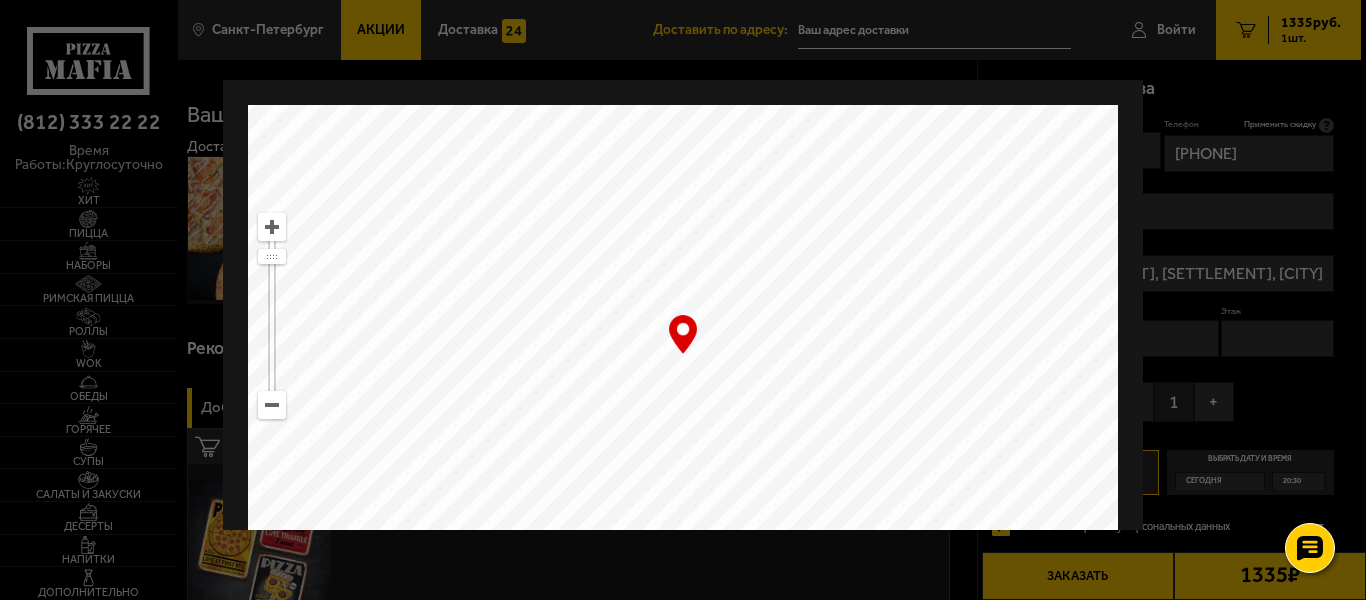 type on "[REGION], [DISTRICT], [SETTLEMENT], [CITY], [STREET], [NUMBER]" 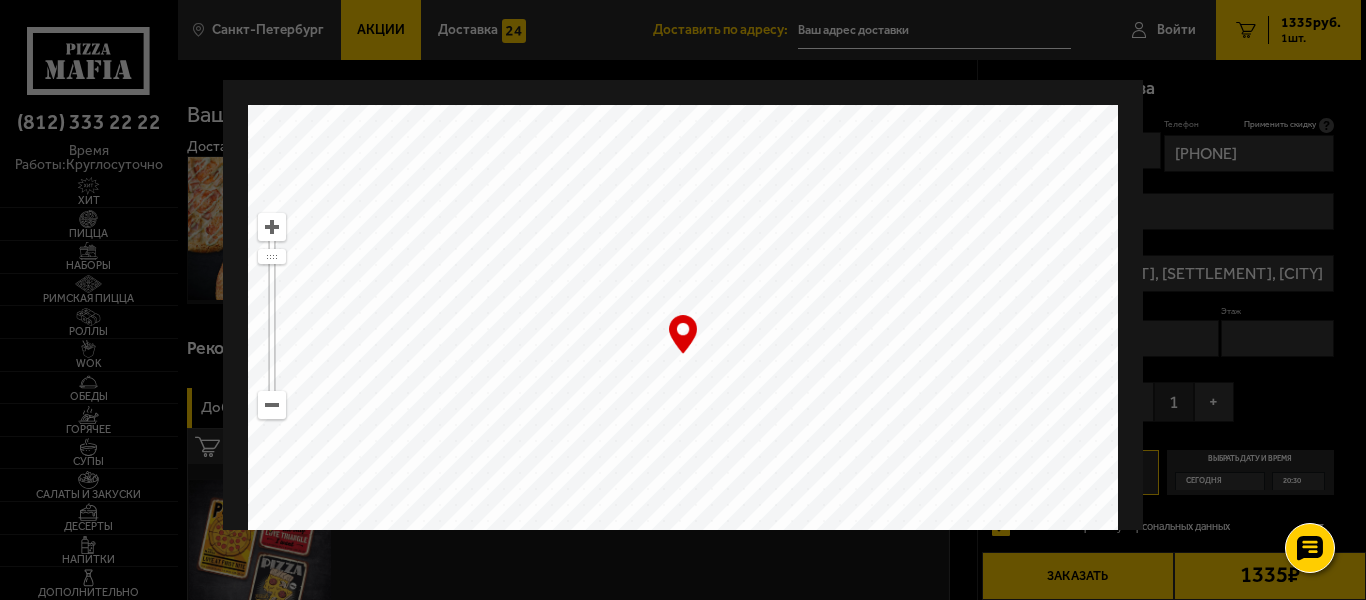 click at bounding box center (683, 355) 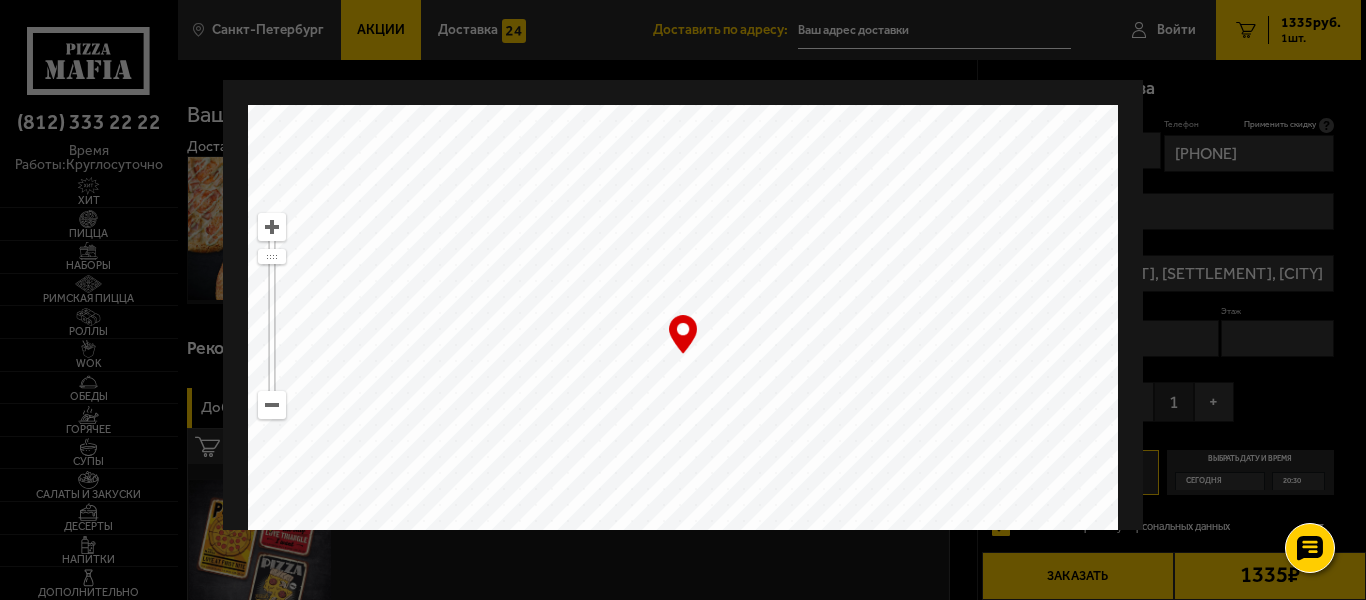 click on "… © Яндекс   Условия использования Открыть в Яндекс.Картах Создать свою карту" at bounding box center [683, 355] 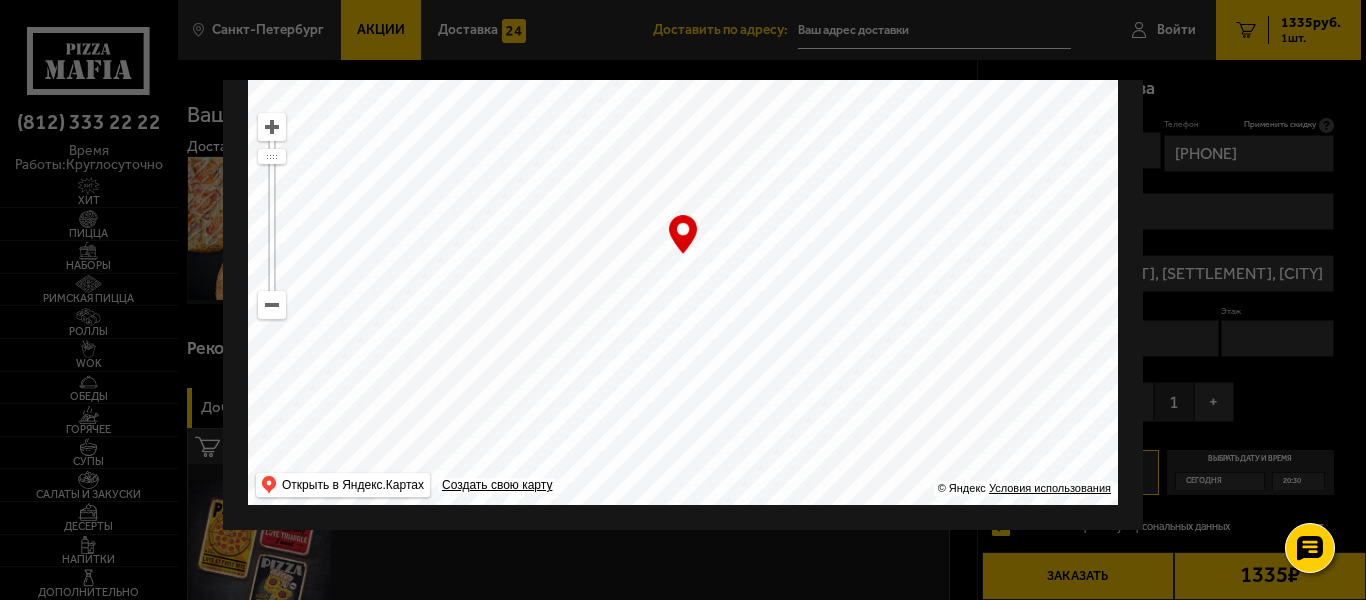 scroll, scrollTop: 0, scrollLeft: 0, axis: both 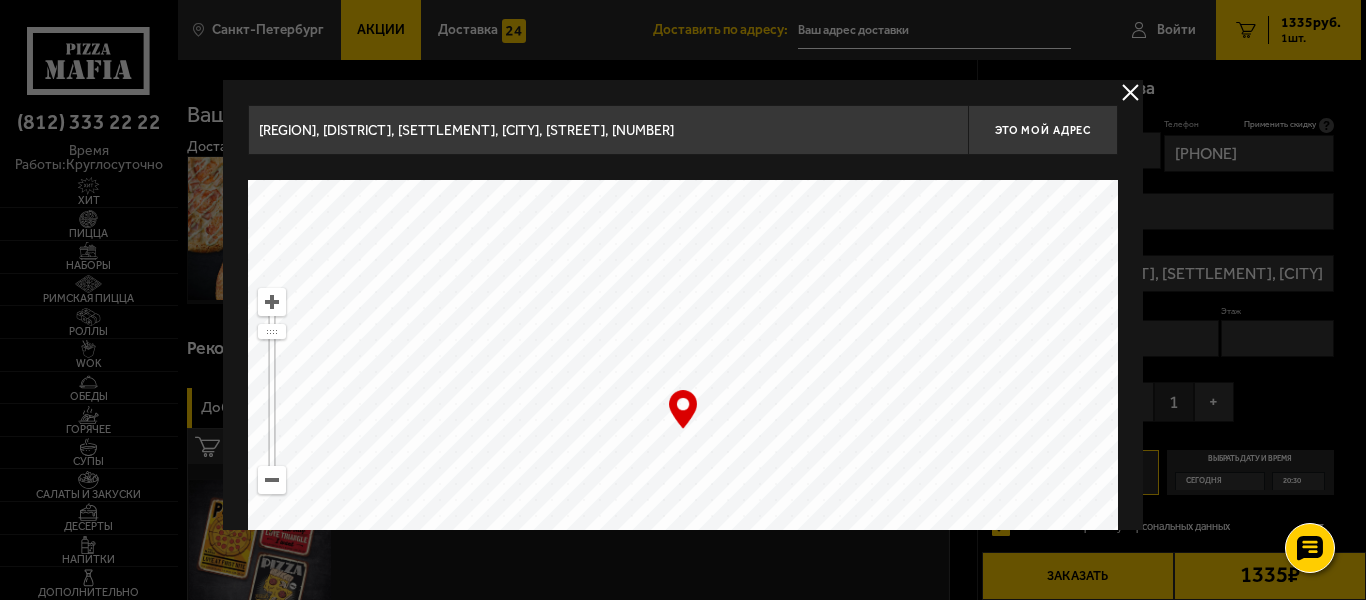 click on "[REGION], [DISTRICT], [SETTLEMENT], [CITY], [STREET], [NUMBER]" at bounding box center (608, 130) 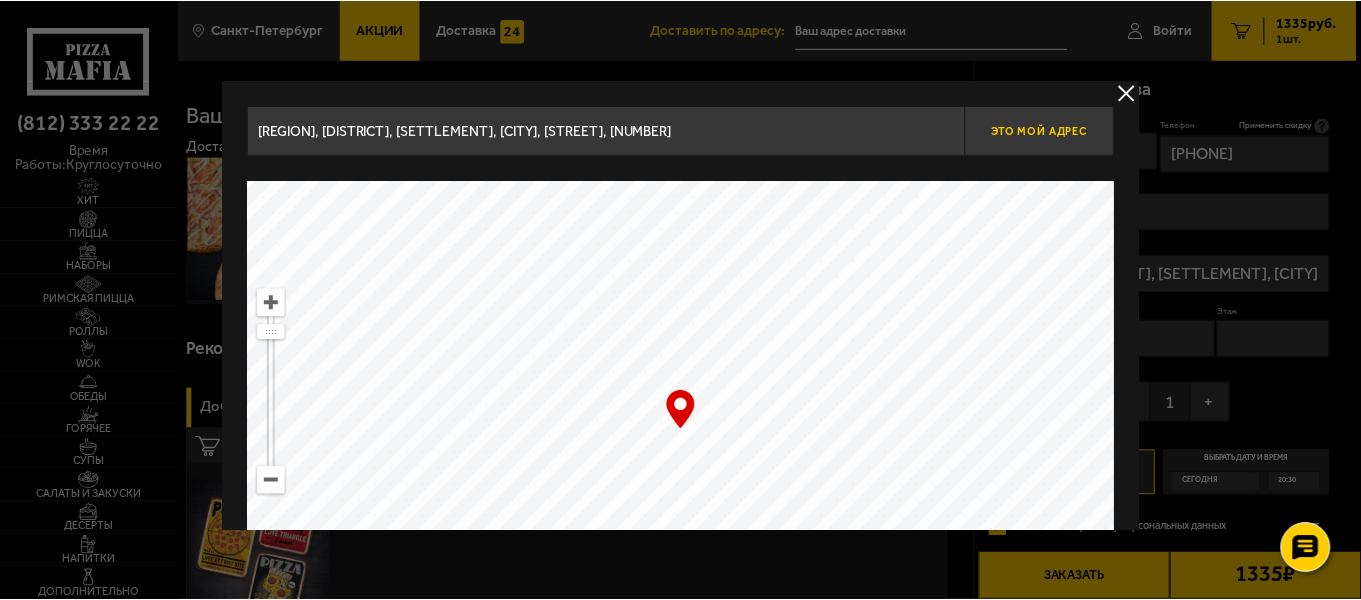 scroll, scrollTop: 0, scrollLeft: 0, axis: both 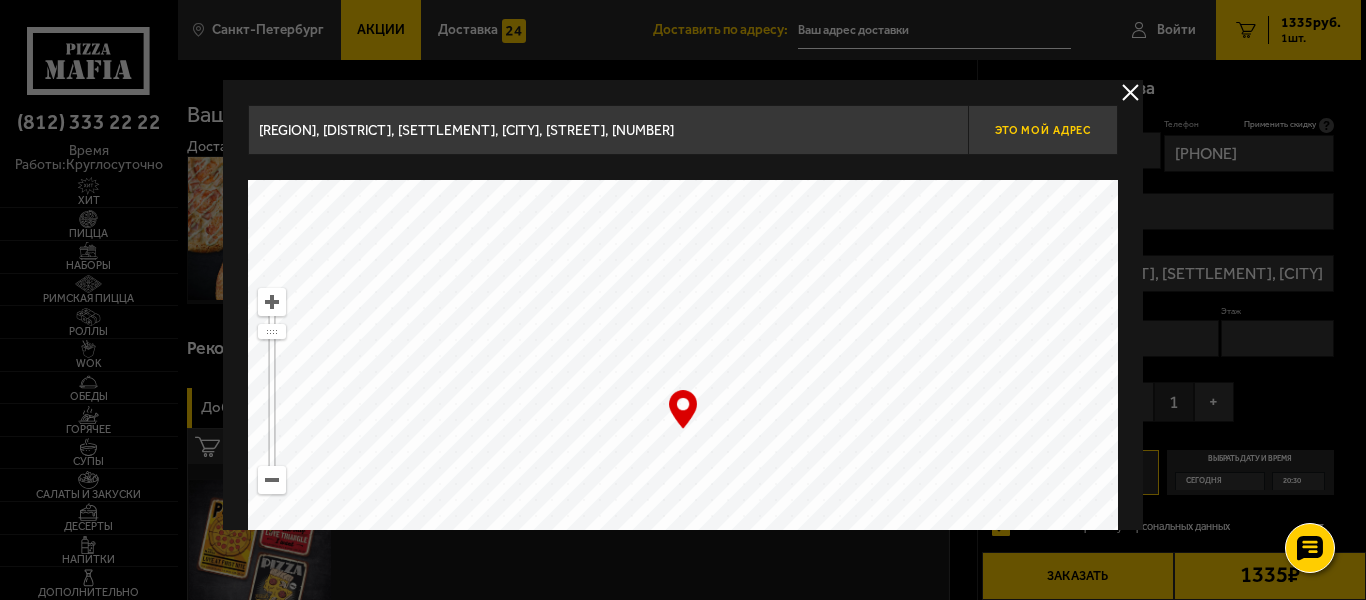 click on "Это мой адрес" at bounding box center [1043, 130] 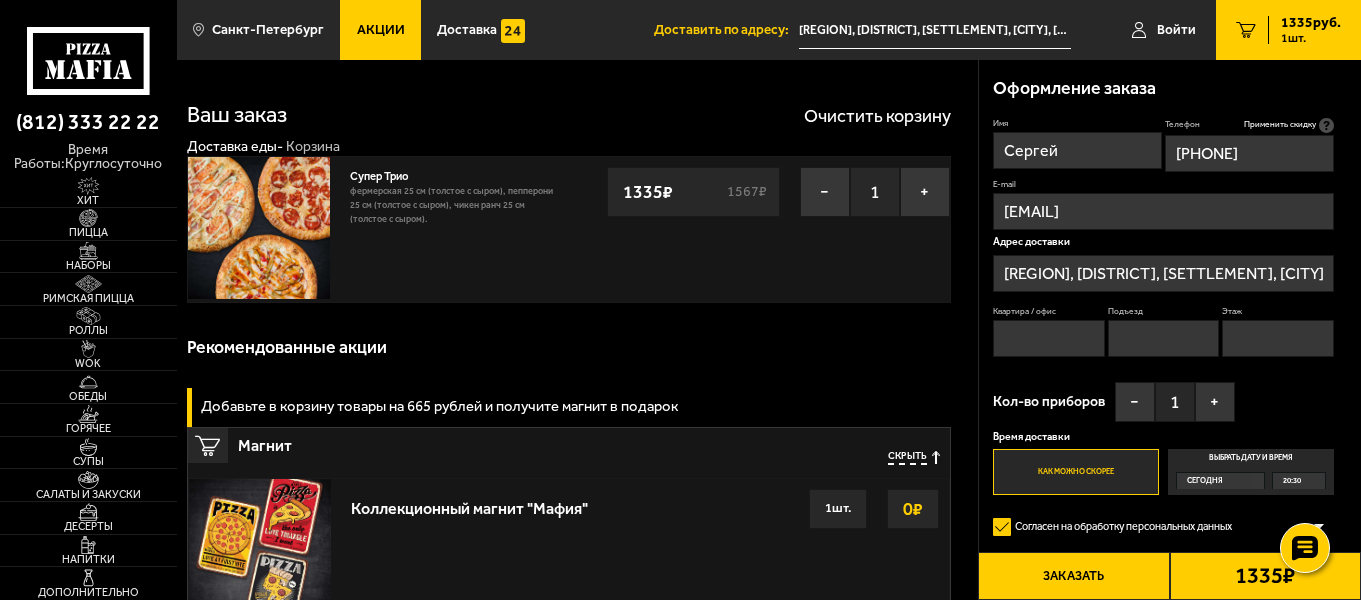 click on "Квартира / офис" at bounding box center (1049, 338) 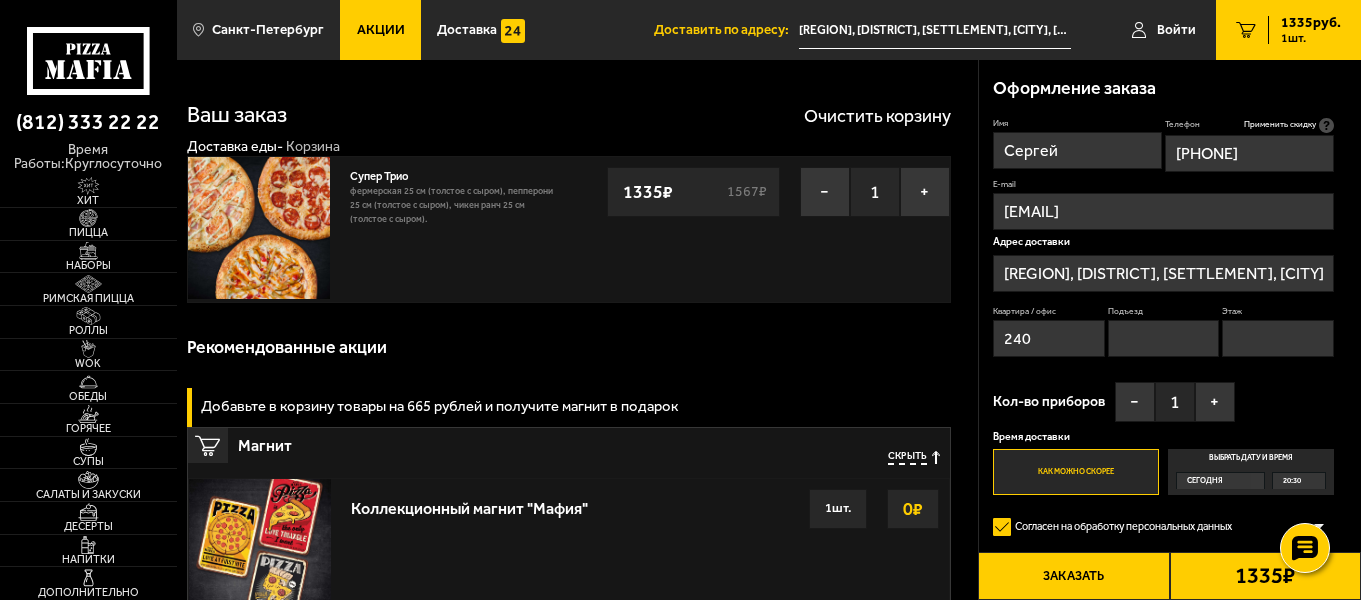 type on "240" 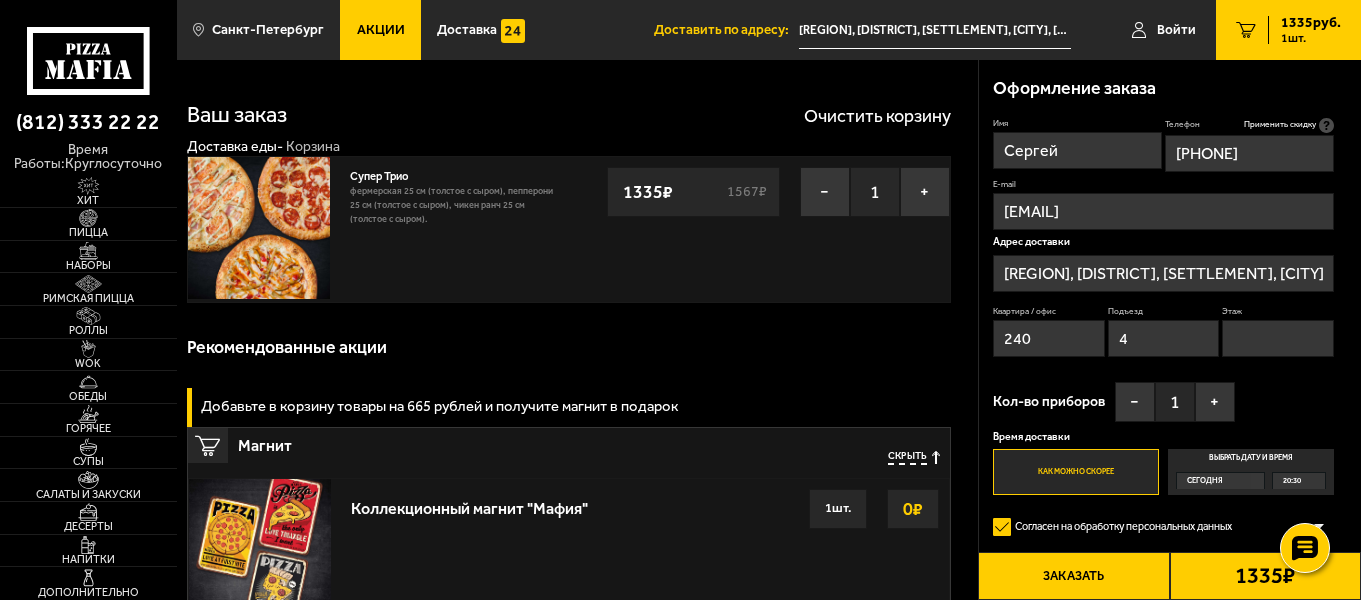 type on "4" 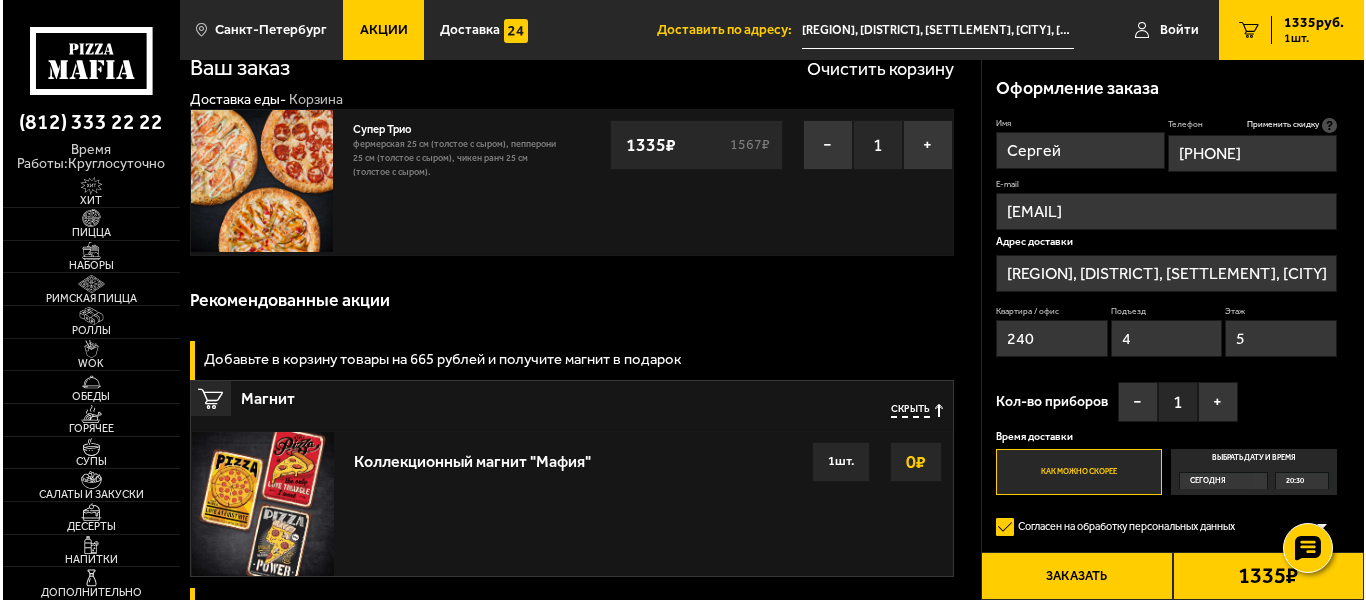 scroll, scrollTop: 0, scrollLeft: 0, axis: both 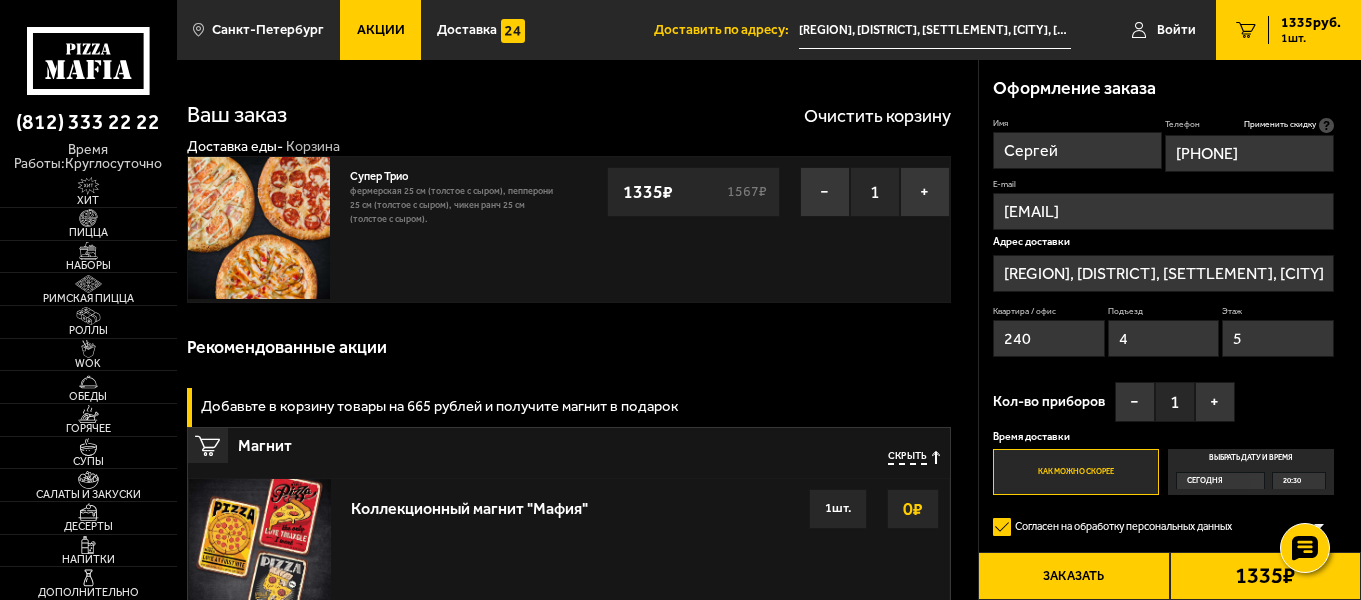 type on "5" 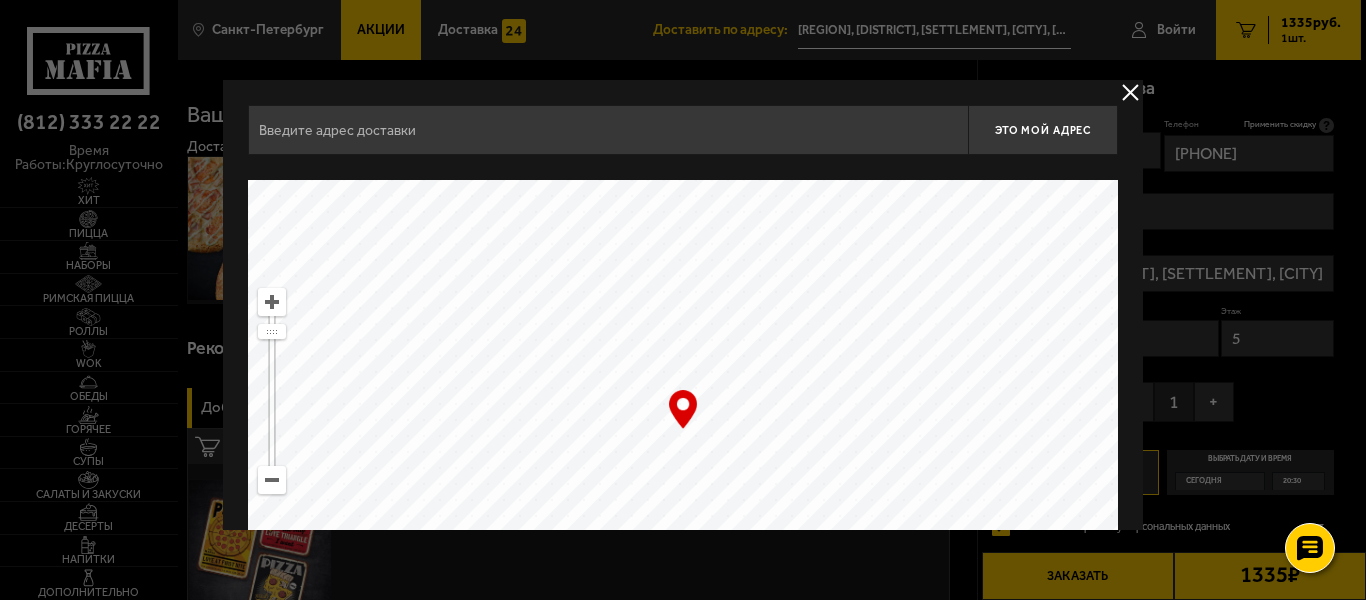 type on "[REGION], [DISTRICT], [SETTLEMENT], [CITY], [STREET], [NUMBER]" 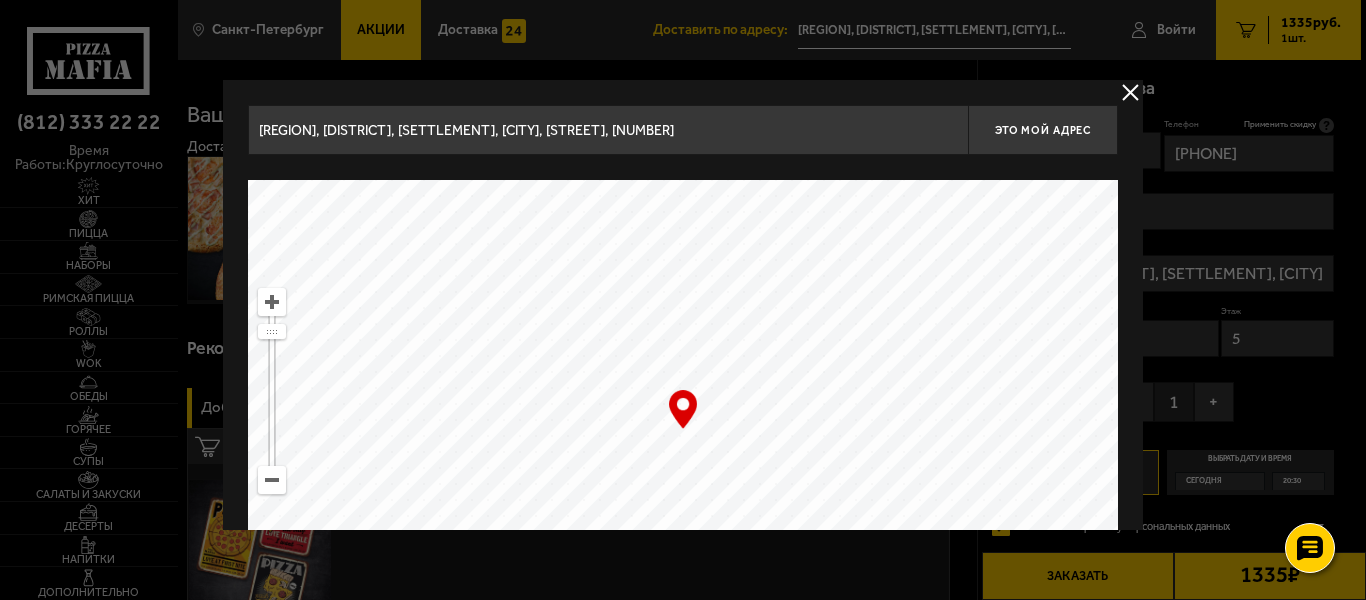 click on "[REGION], [DISTRICT], [SETTLEMENT], [CITY], [STREET], [NUMBER]" at bounding box center [608, 130] 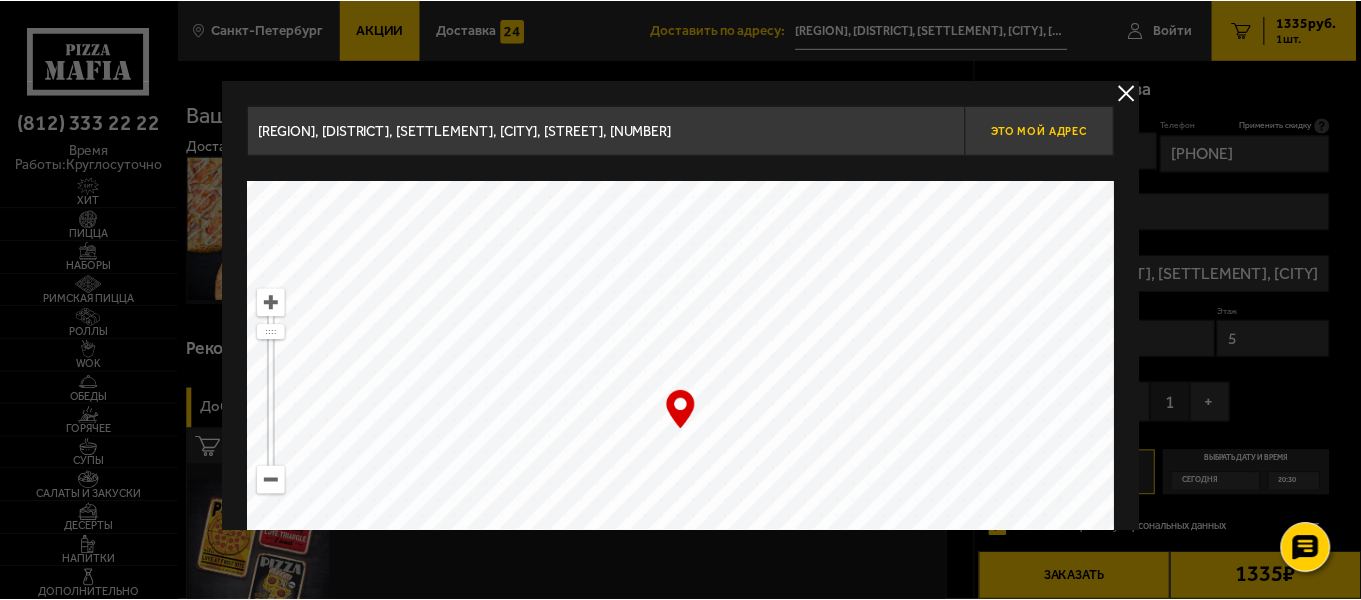 scroll, scrollTop: 0, scrollLeft: 0, axis: both 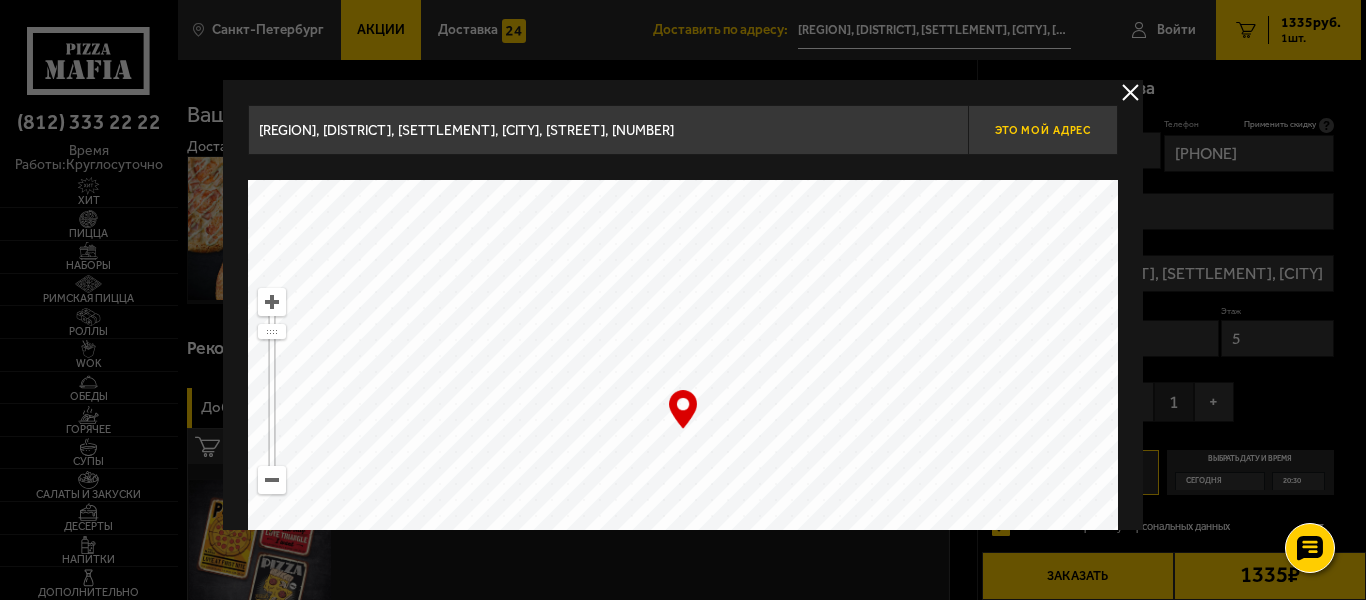 click on "Это мой адрес" at bounding box center [1043, 130] 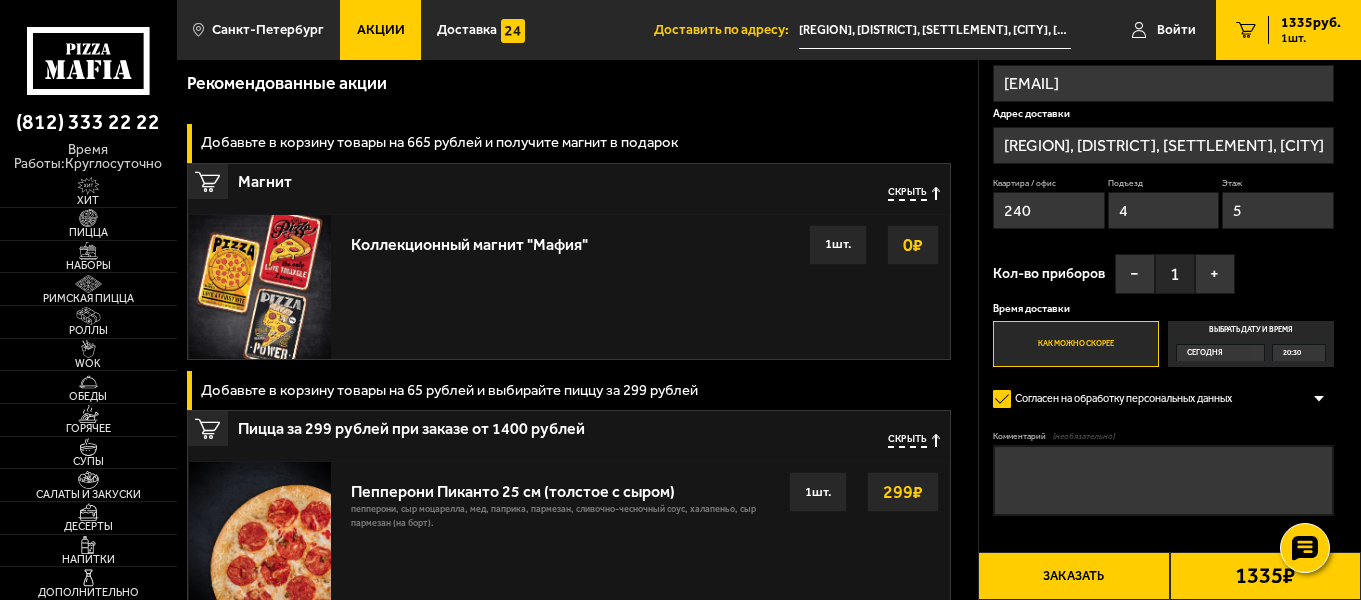 scroll, scrollTop: 269, scrollLeft: 0, axis: vertical 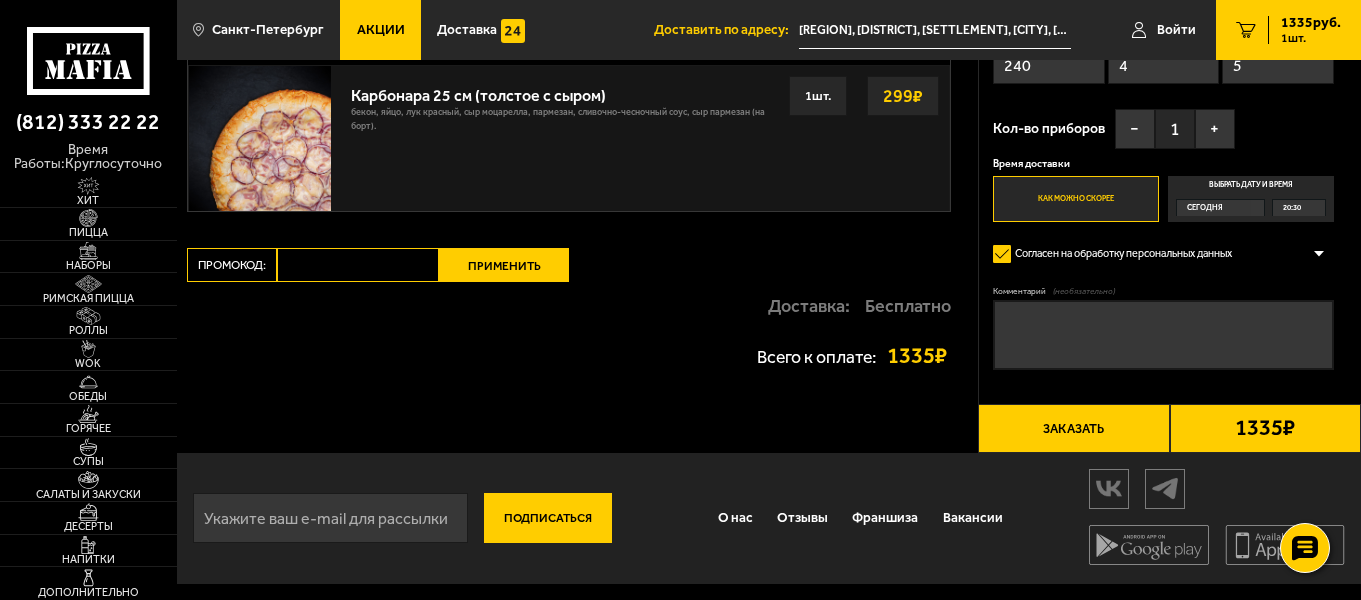 click on "Заказать" at bounding box center (1073, 428) 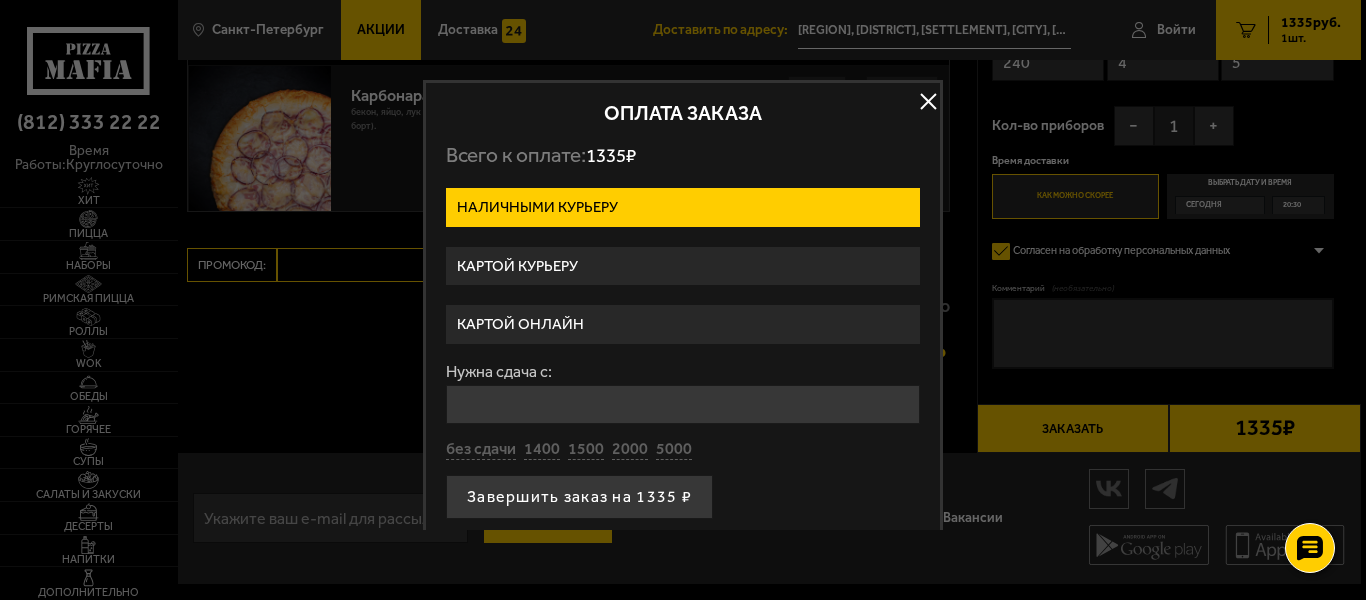 click on "Наличными курьеру" at bounding box center [683, 207] 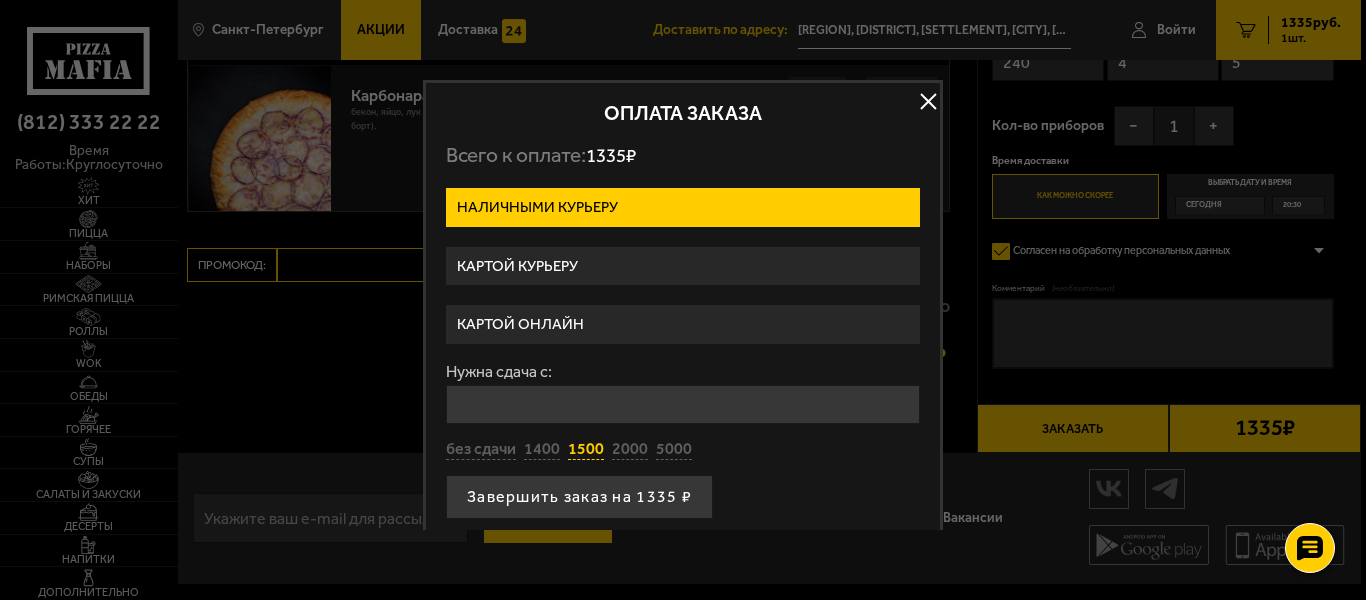 click on "1500" at bounding box center [586, 450] 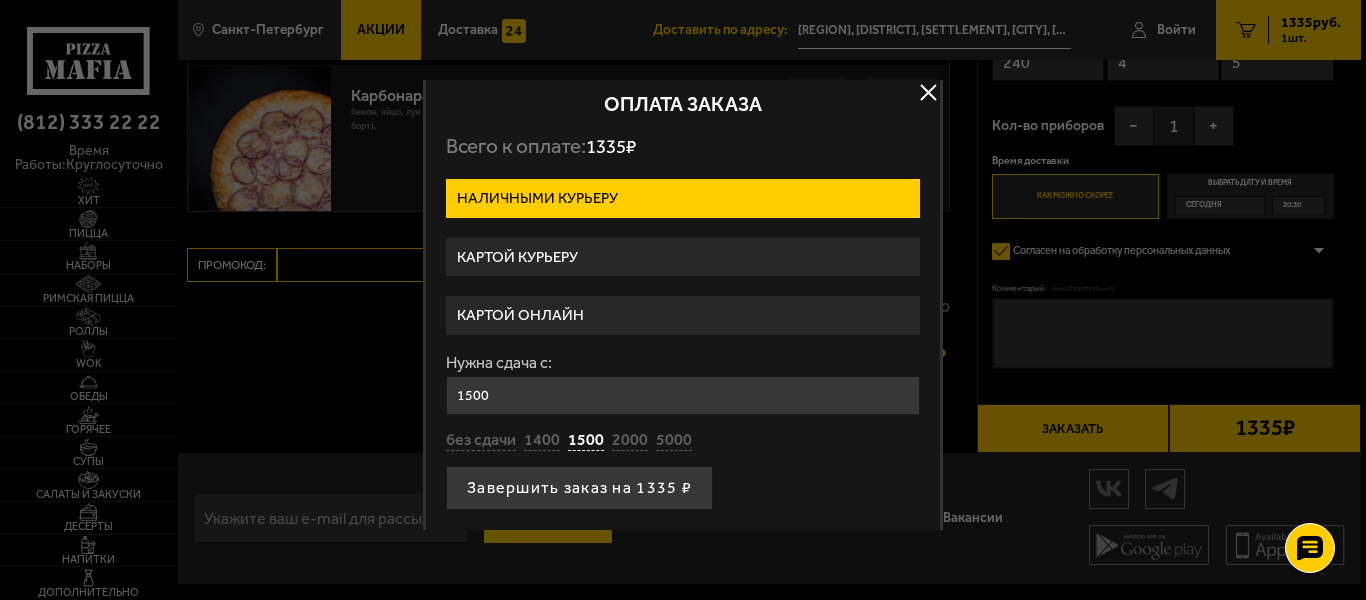 scroll, scrollTop: 12, scrollLeft: 0, axis: vertical 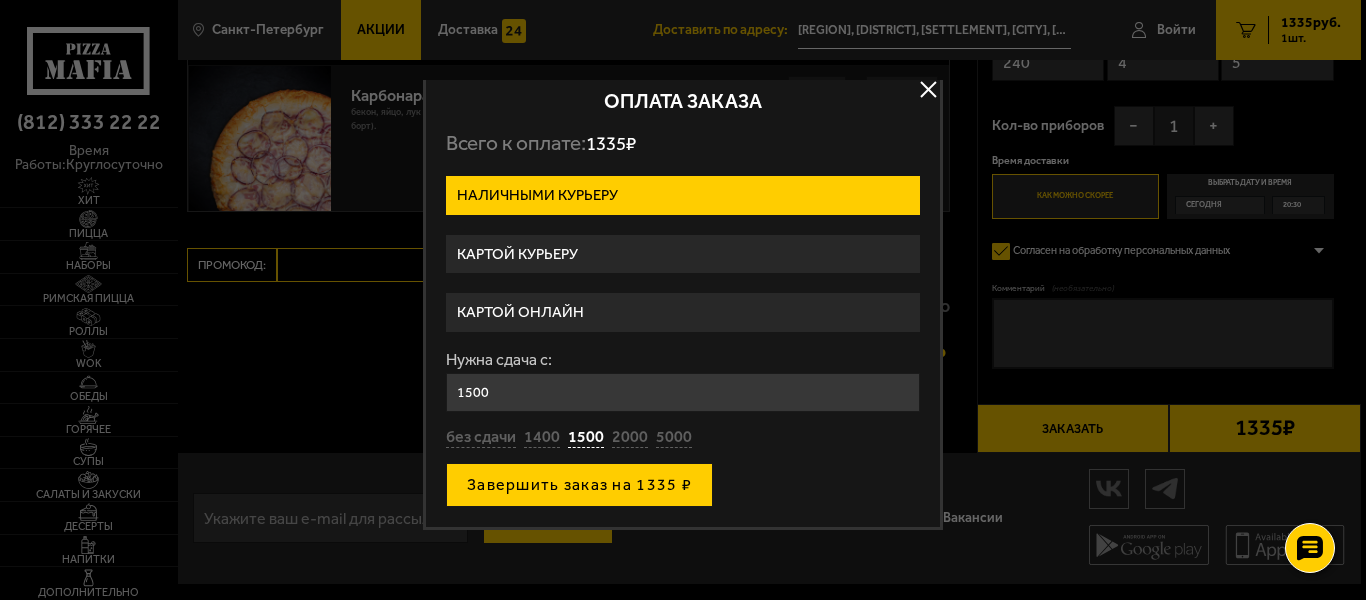 click on "Завершить заказ на 1335 ₽" at bounding box center [579, 485] 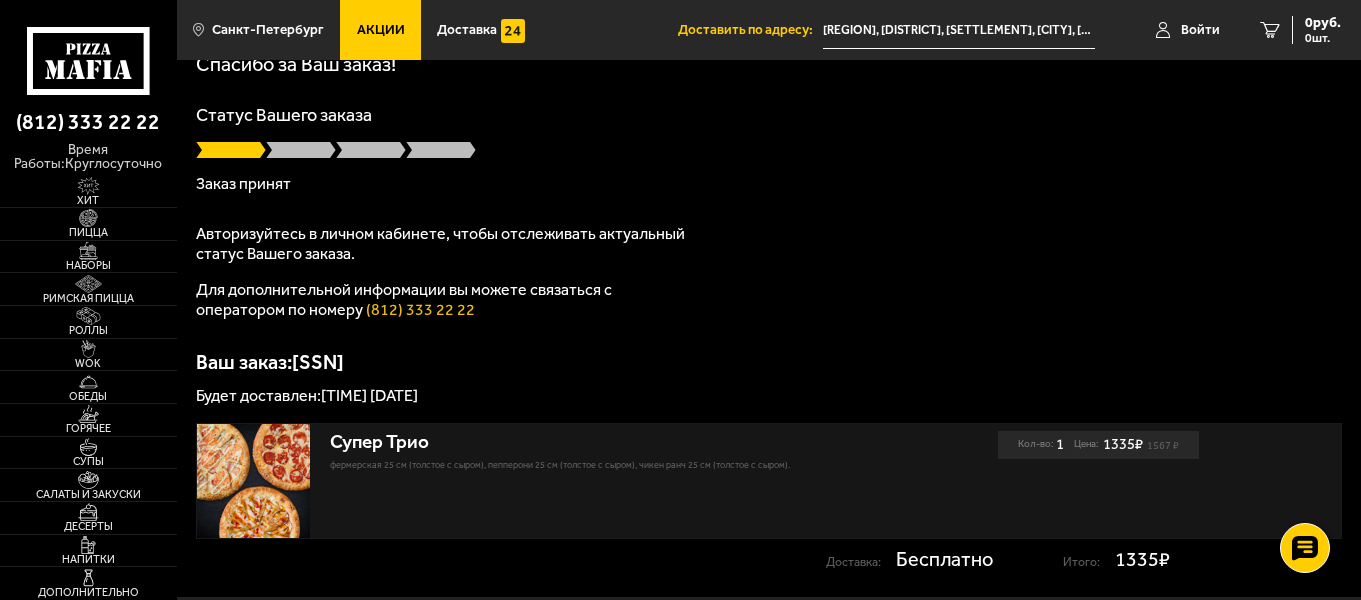 scroll, scrollTop: 0, scrollLeft: 0, axis: both 